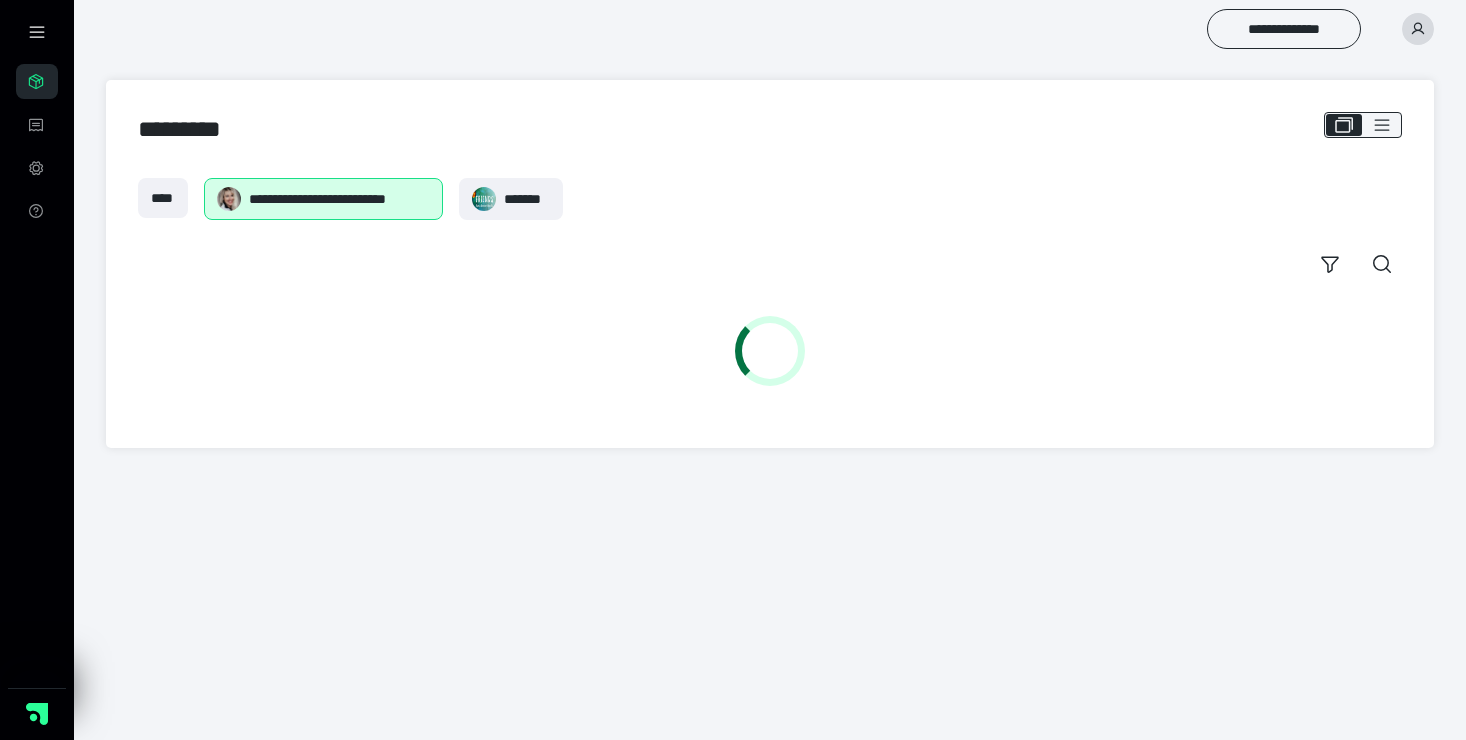 scroll, scrollTop: 0, scrollLeft: 0, axis: both 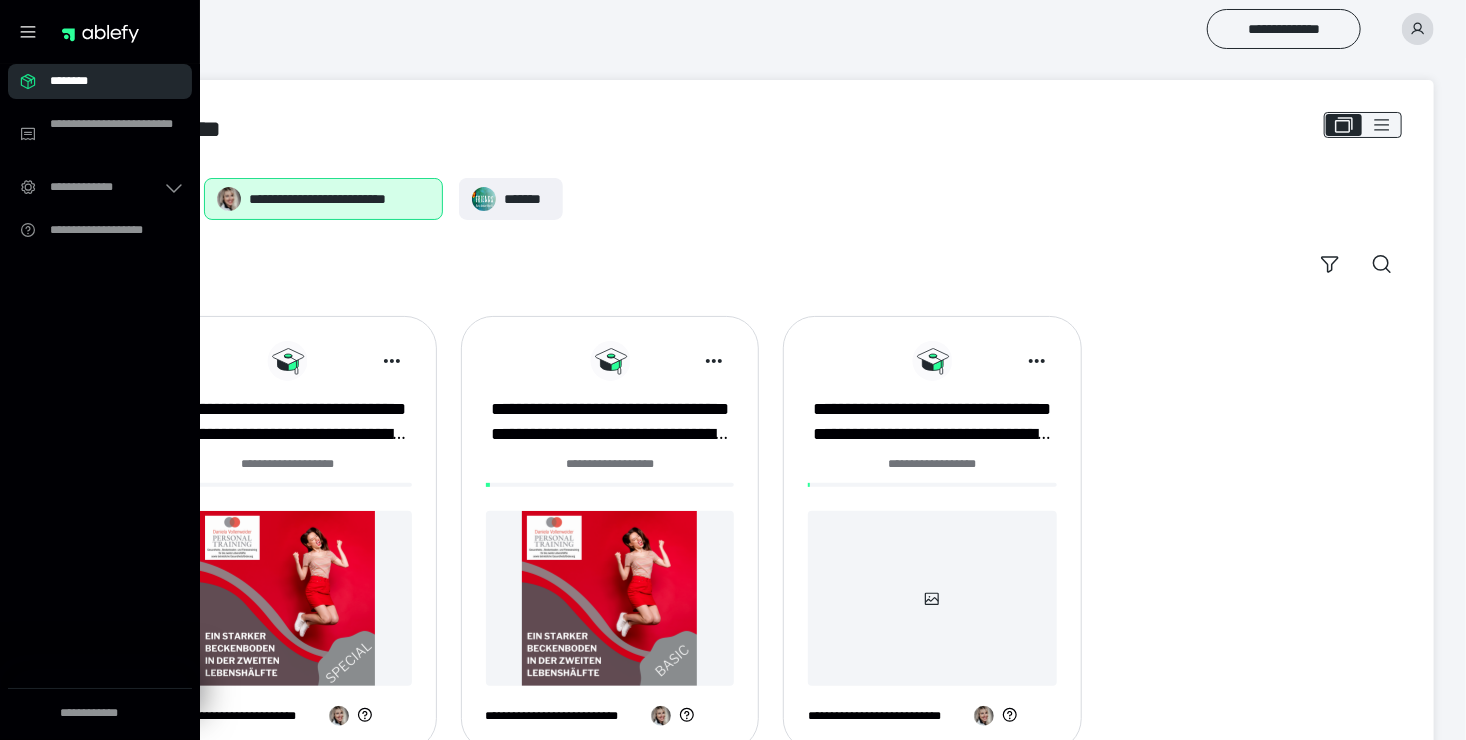 click at bounding box center (287, 598) 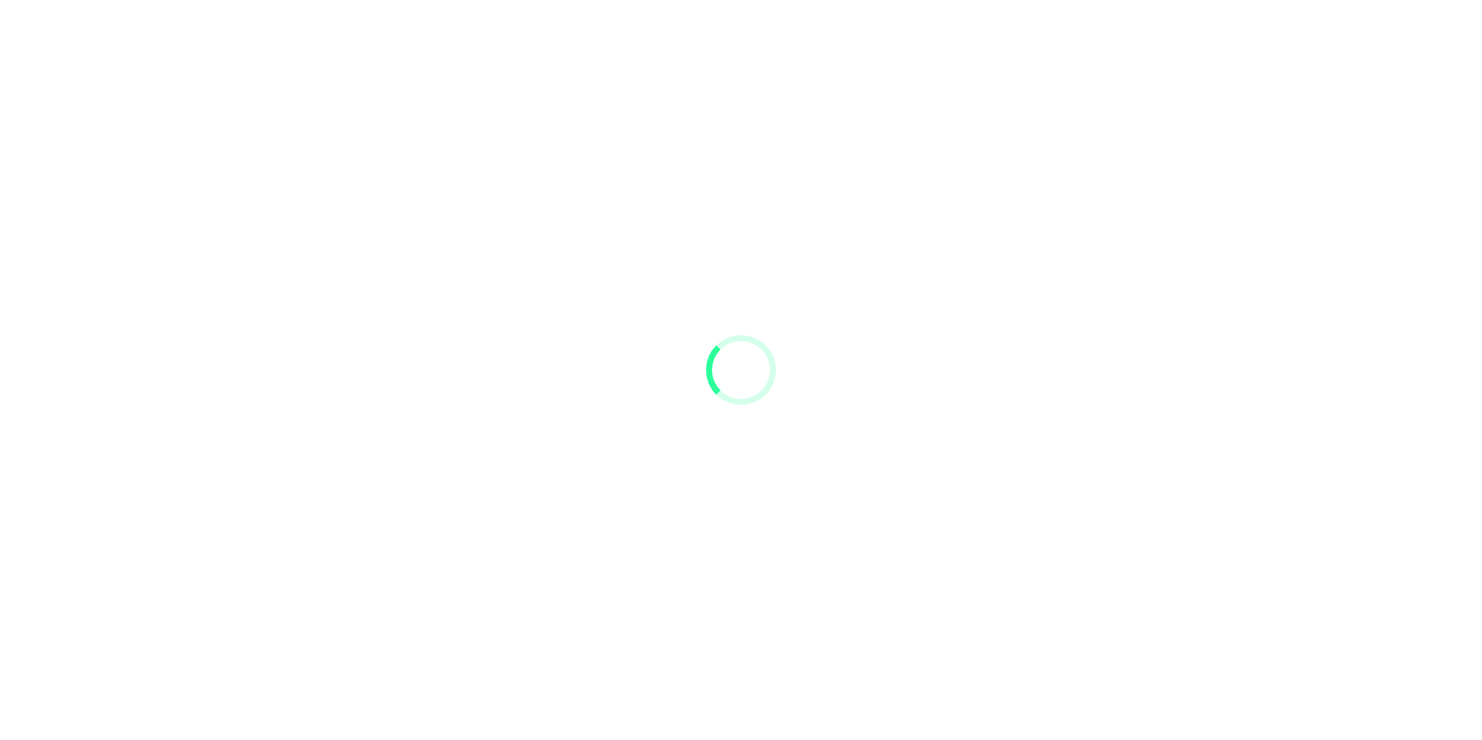 scroll, scrollTop: 0, scrollLeft: 0, axis: both 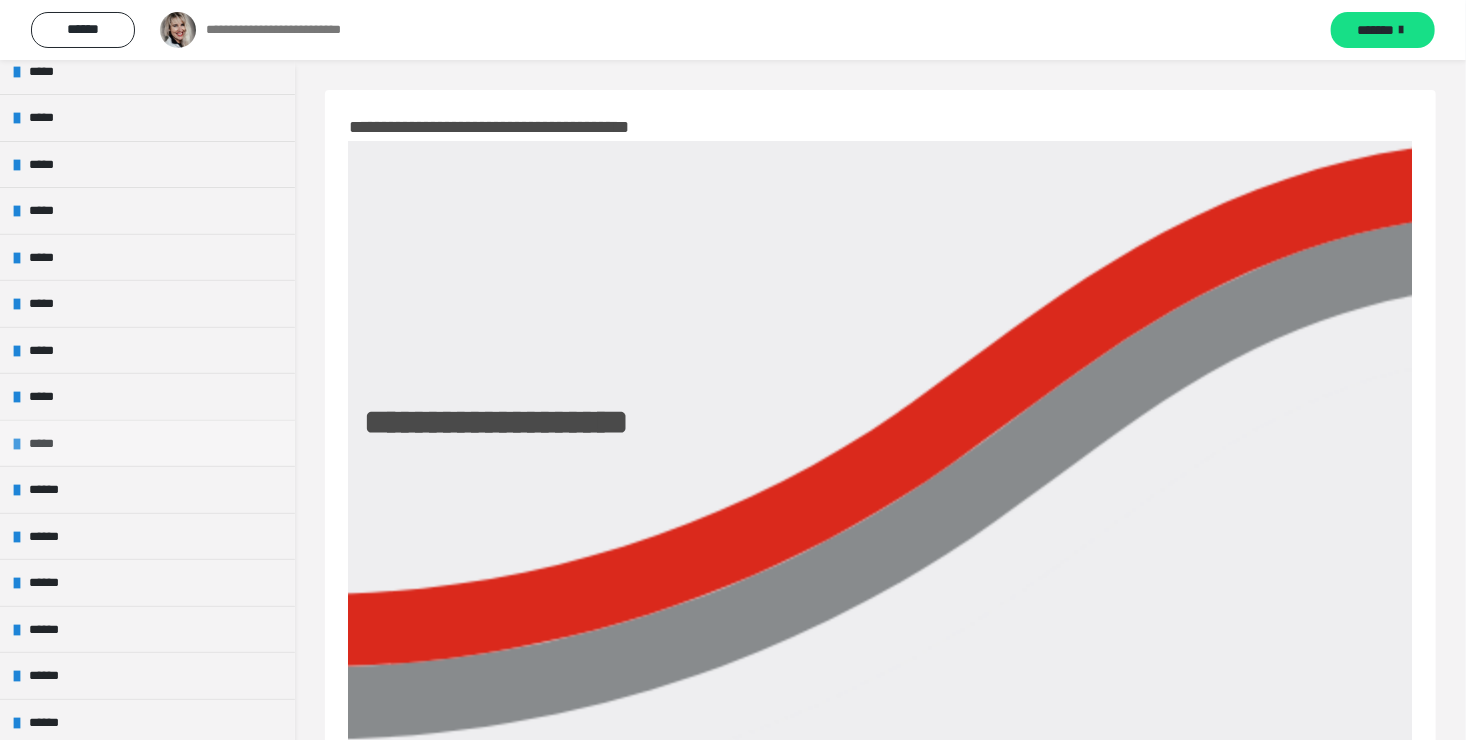 click on "*****" at bounding box center [147, 443] 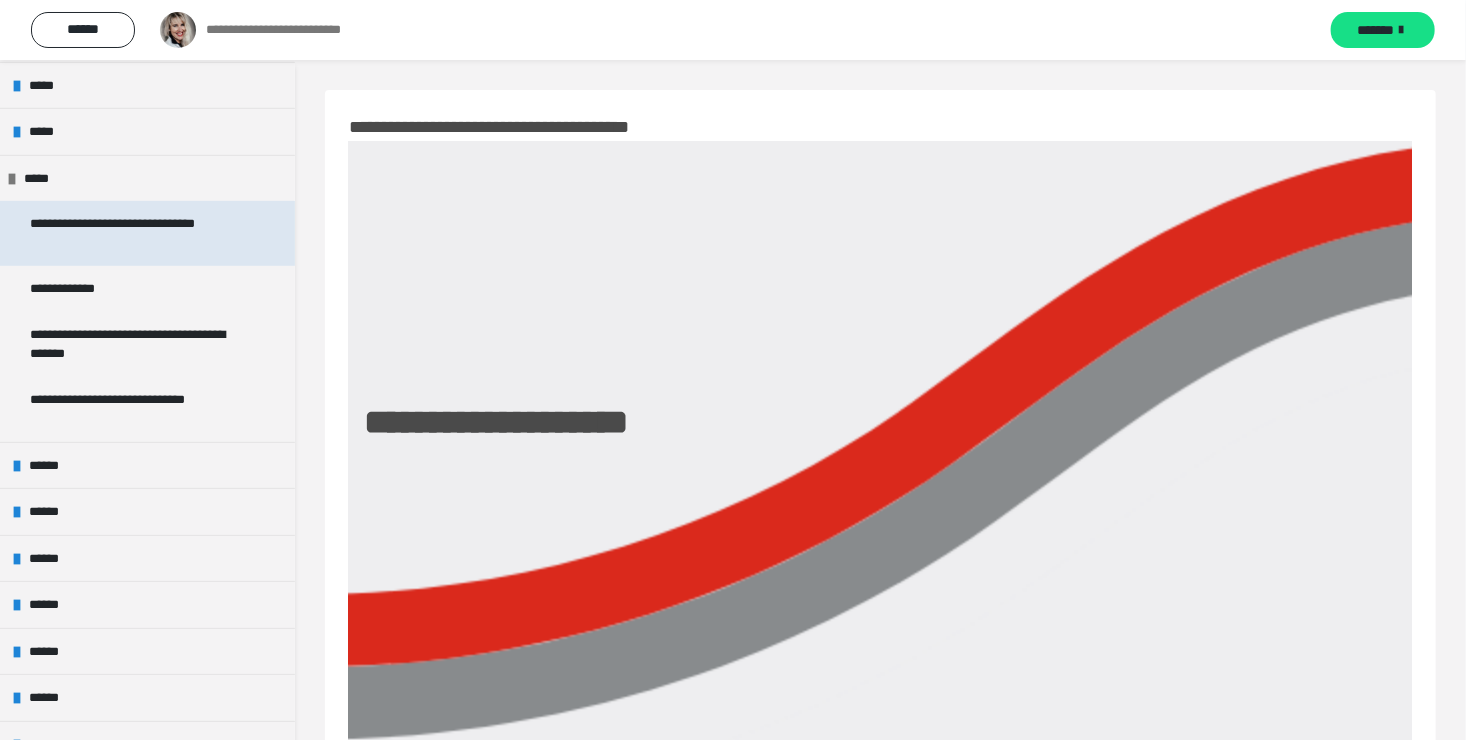 scroll, scrollTop: 600, scrollLeft: 0, axis: vertical 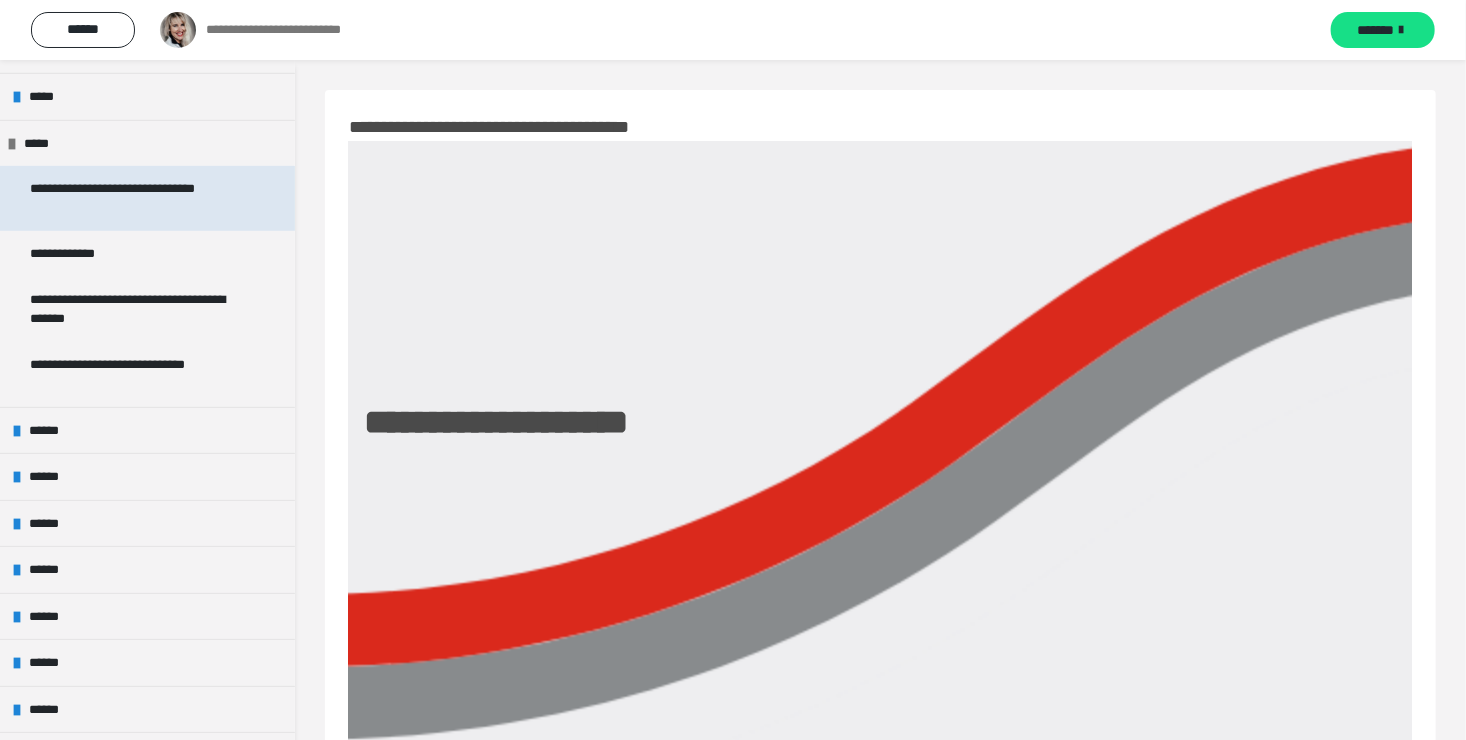 click on "**********" at bounding box center [132, 198] 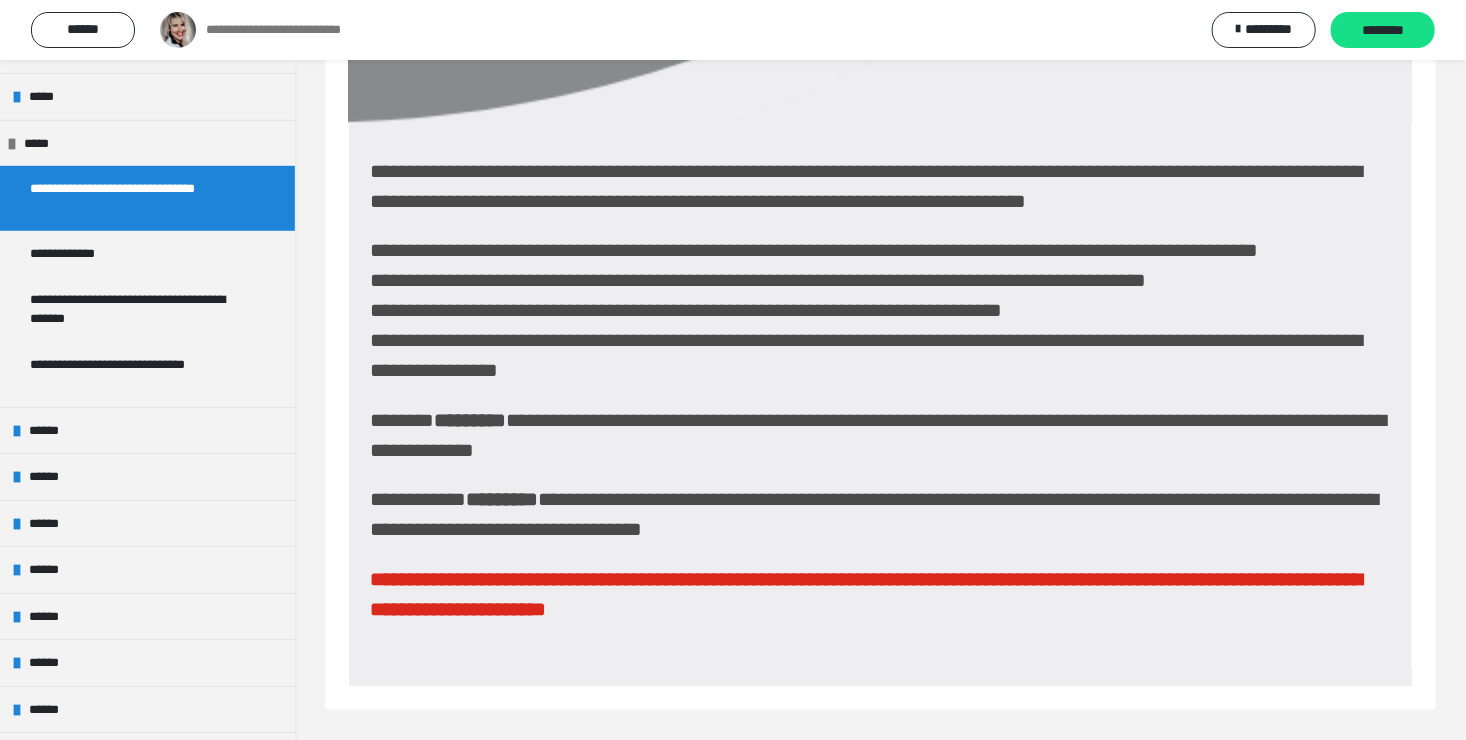 scroll, scrollTop: 676, scrollLeft: 0, axis: vertical 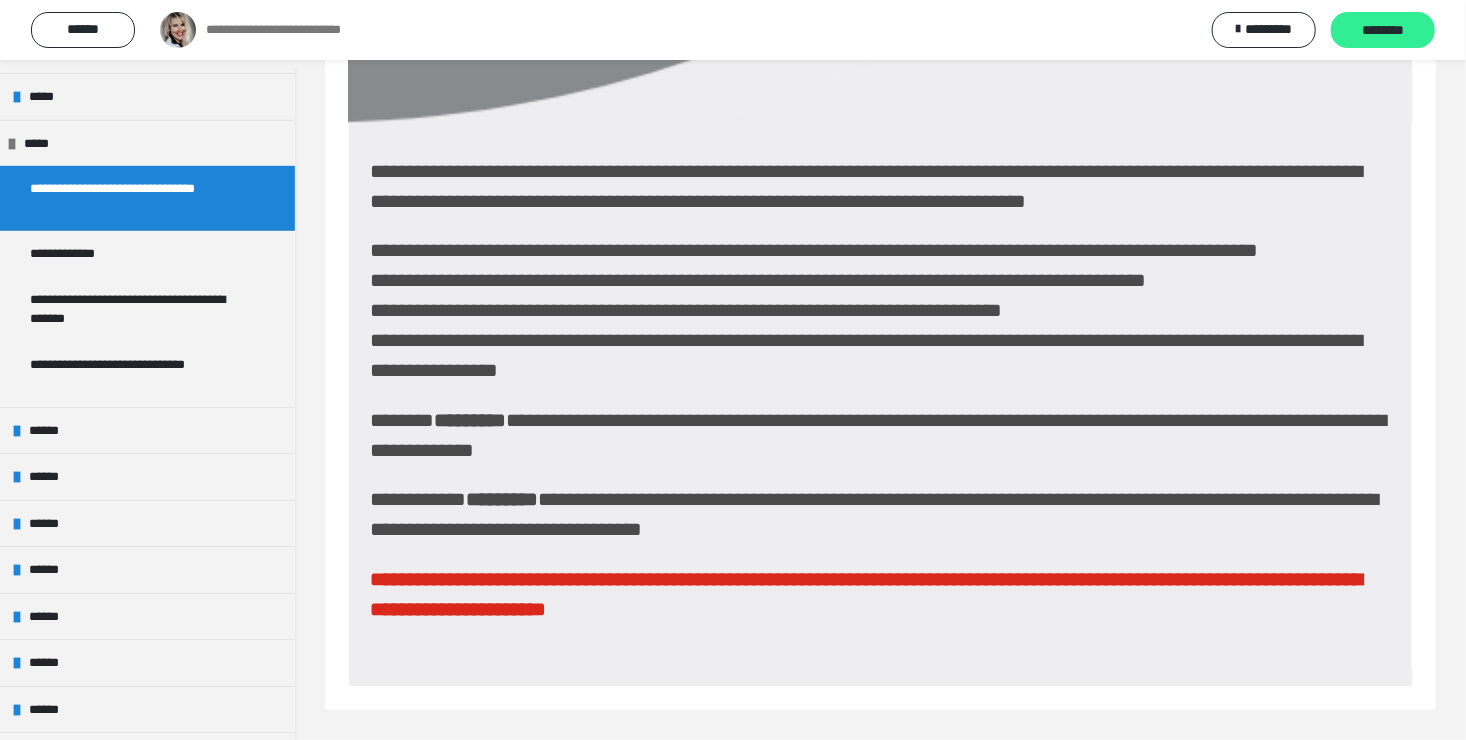 click on "********" at bounding box center [1383, 31] 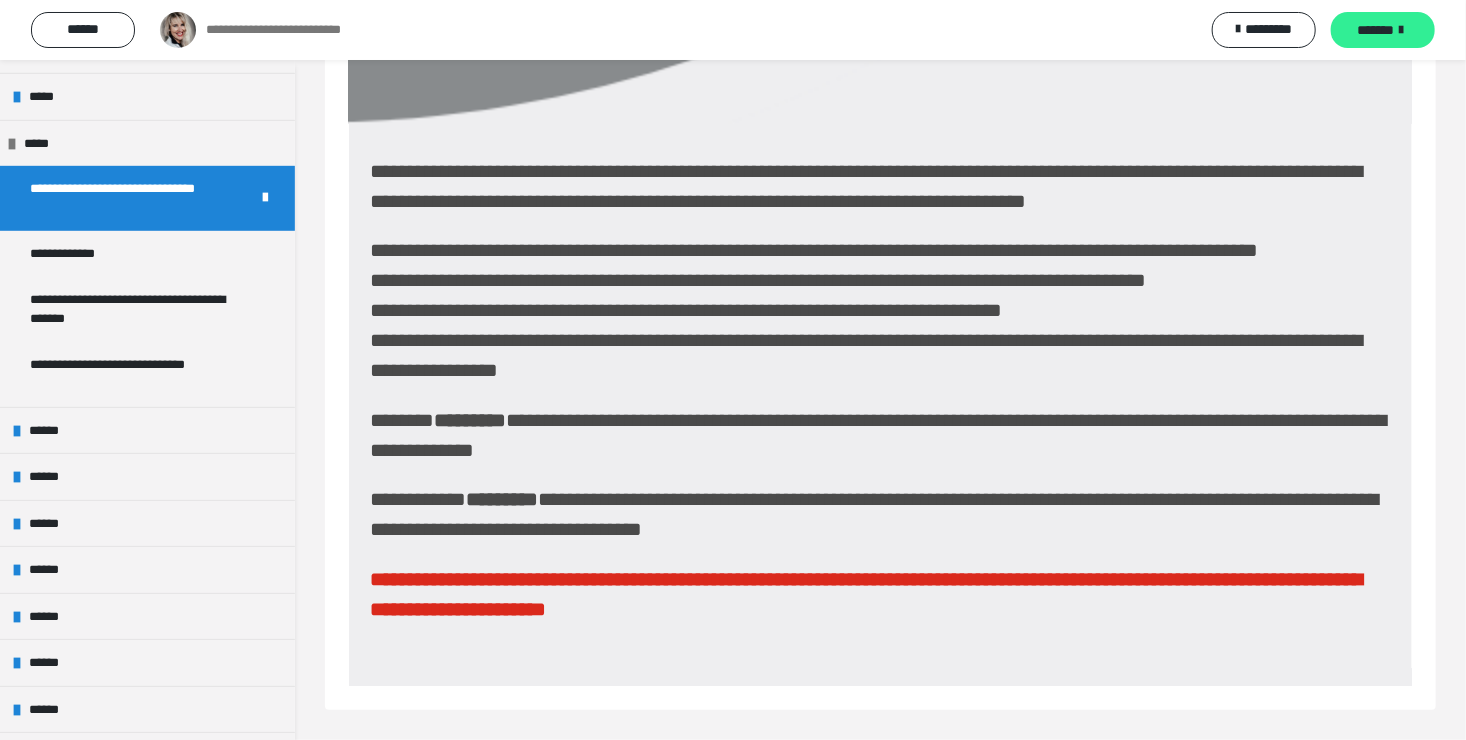 click on "*******" at bounding box center [1376, 30] 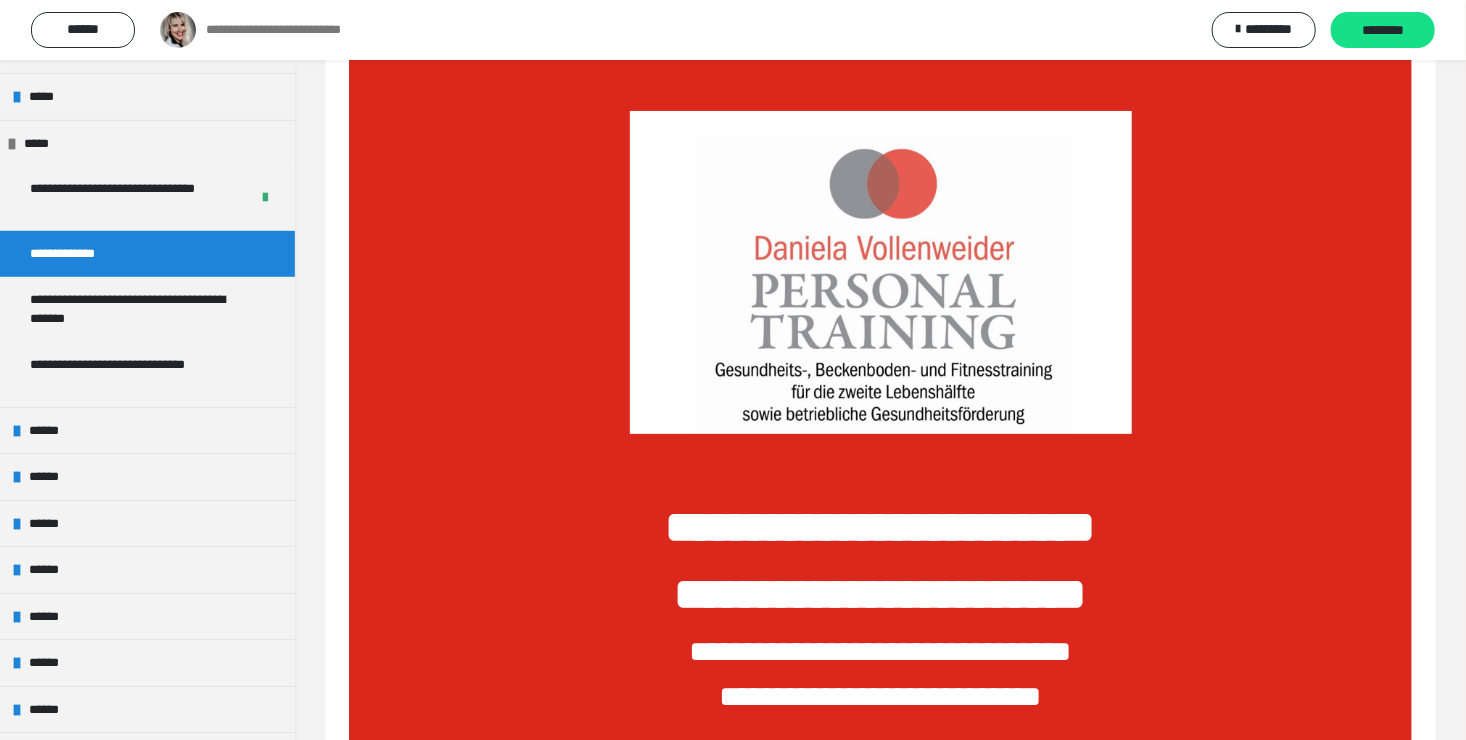 scroll, scrollTop: 0, scrollLeft: 0, axis: both 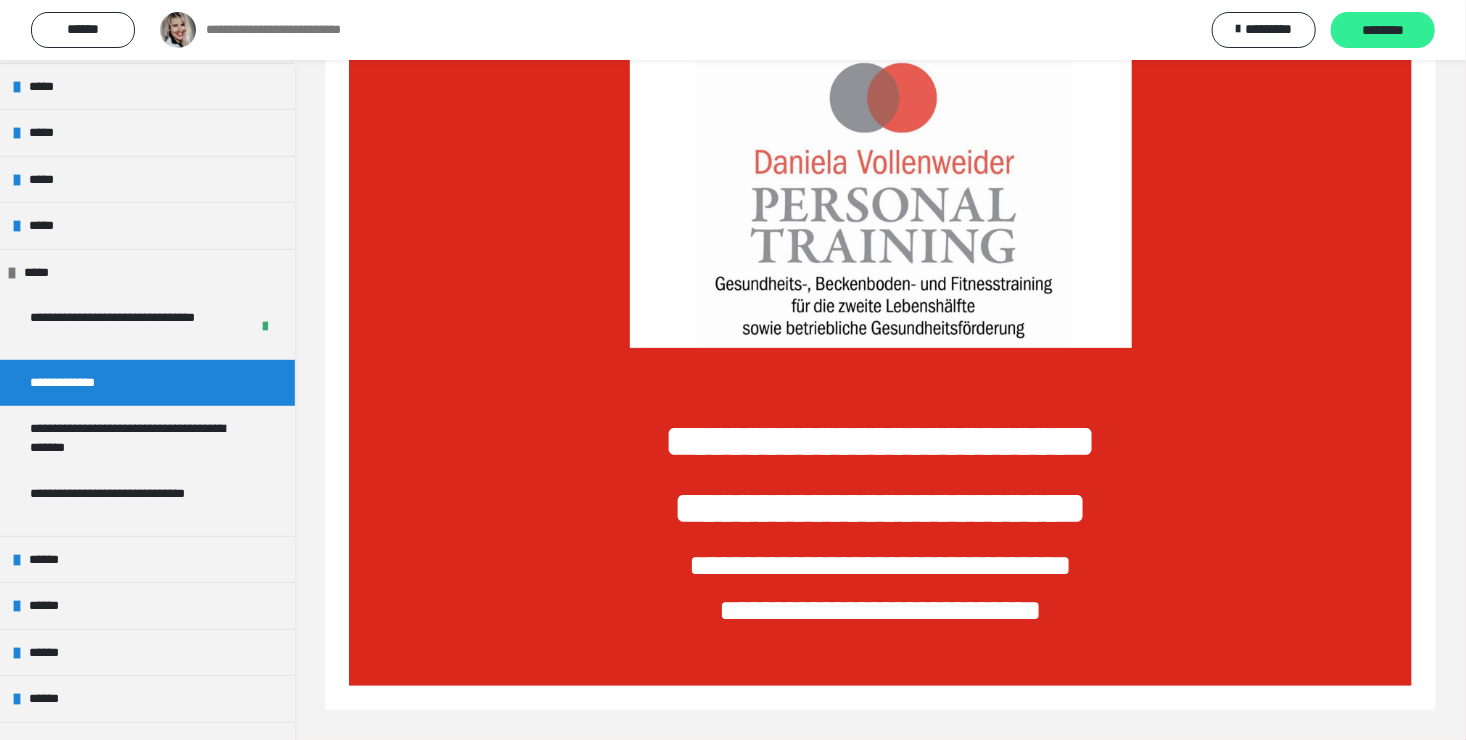 click on "********" at bounding box center [1383, 31] 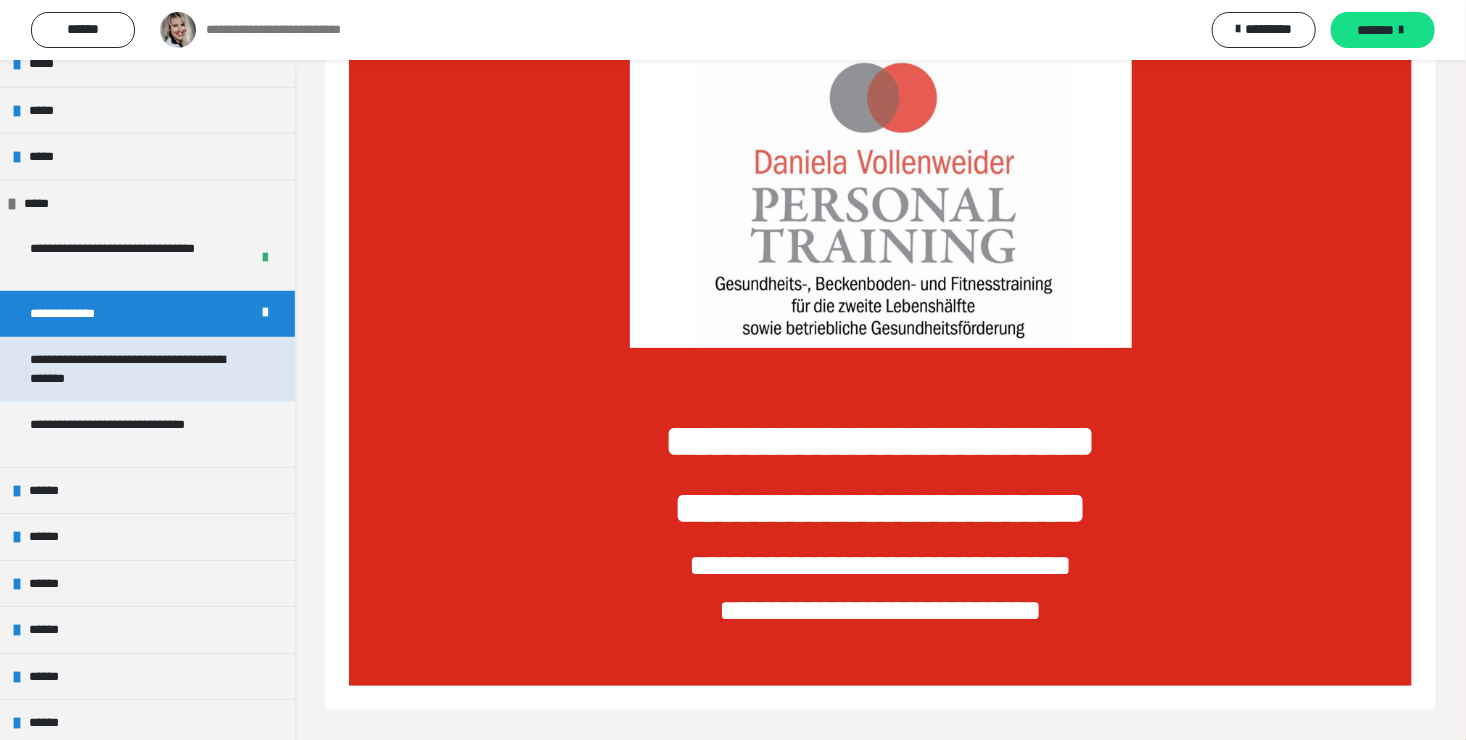 scroll, scrollTop: 571, scrollLeft: 0, axis: vertical 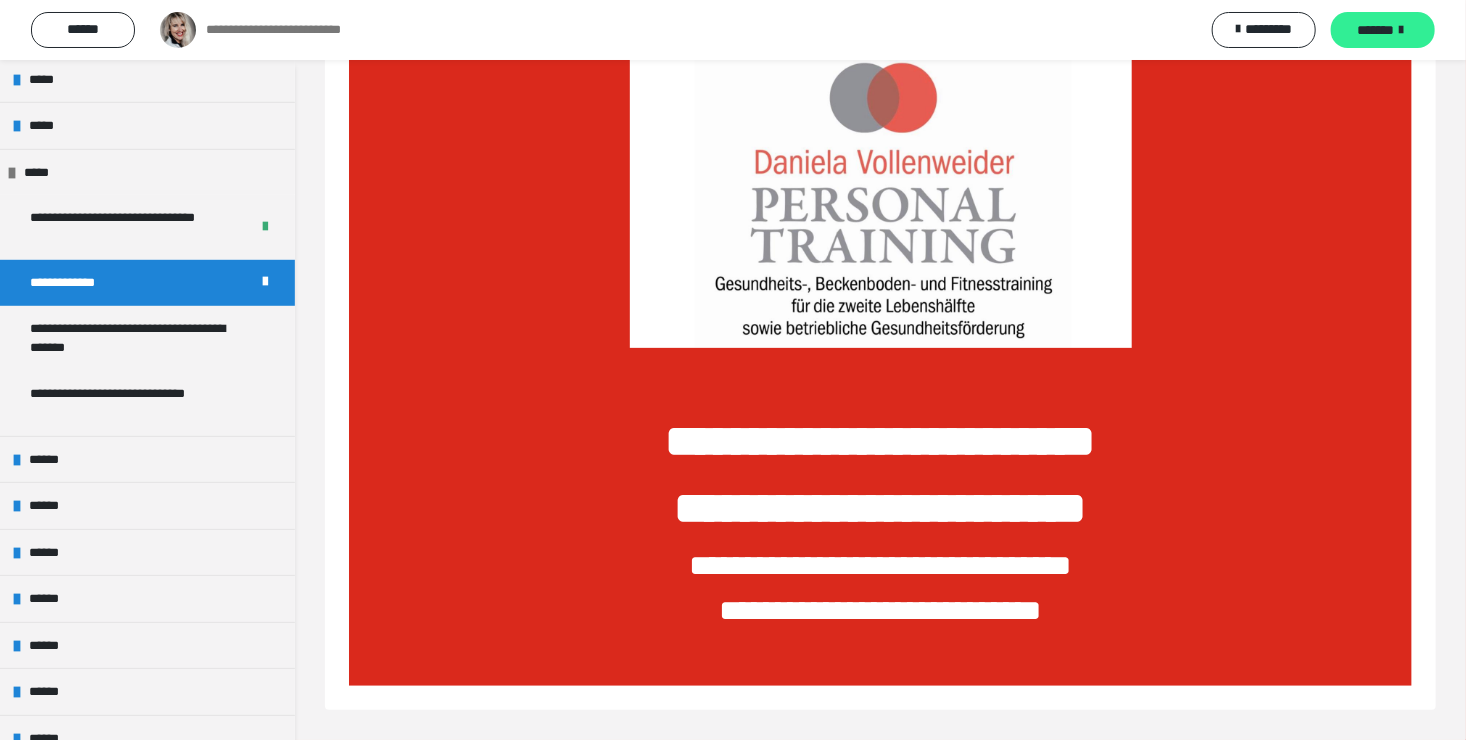click on "*******" at bounding box center [1383, 30] 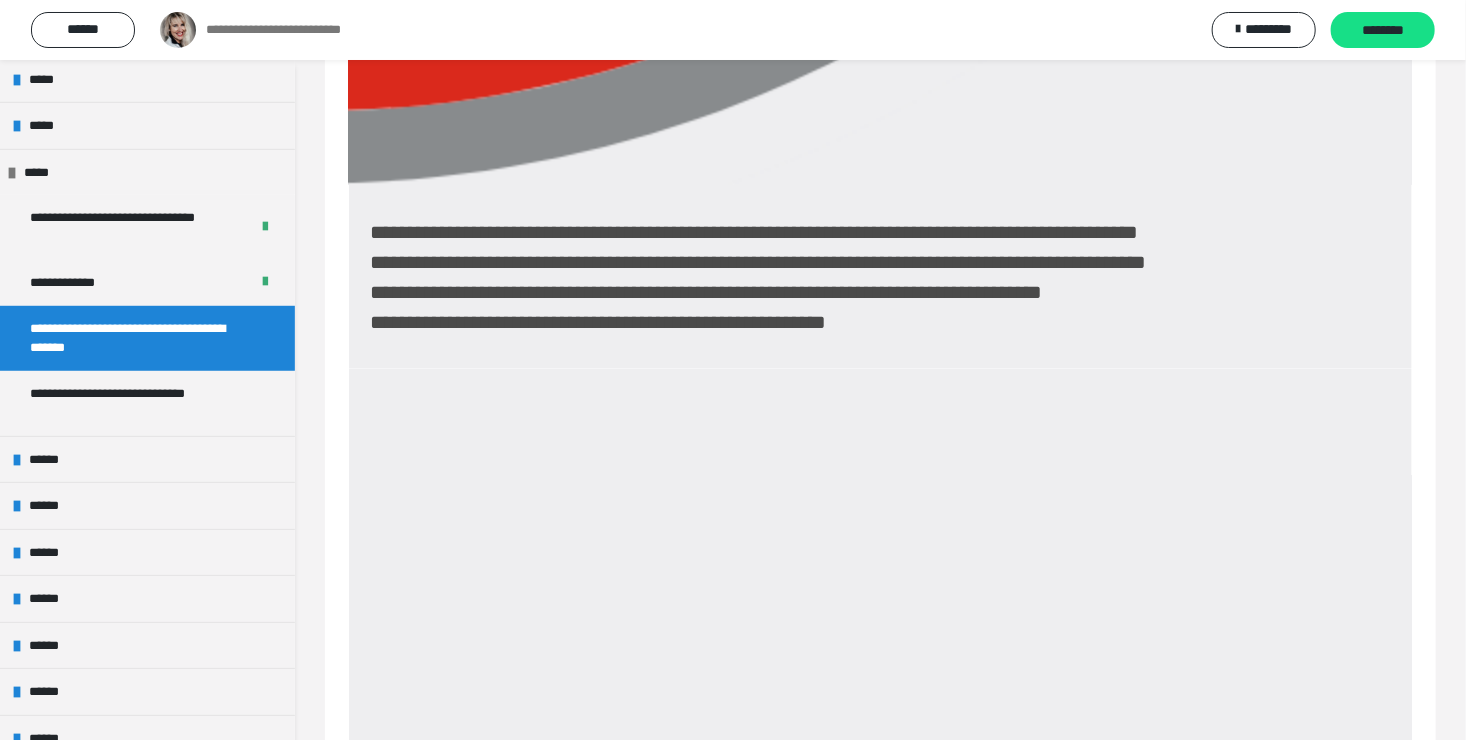 scroll, scrollTop: 604, scrollLeft: 0, axis: vertical 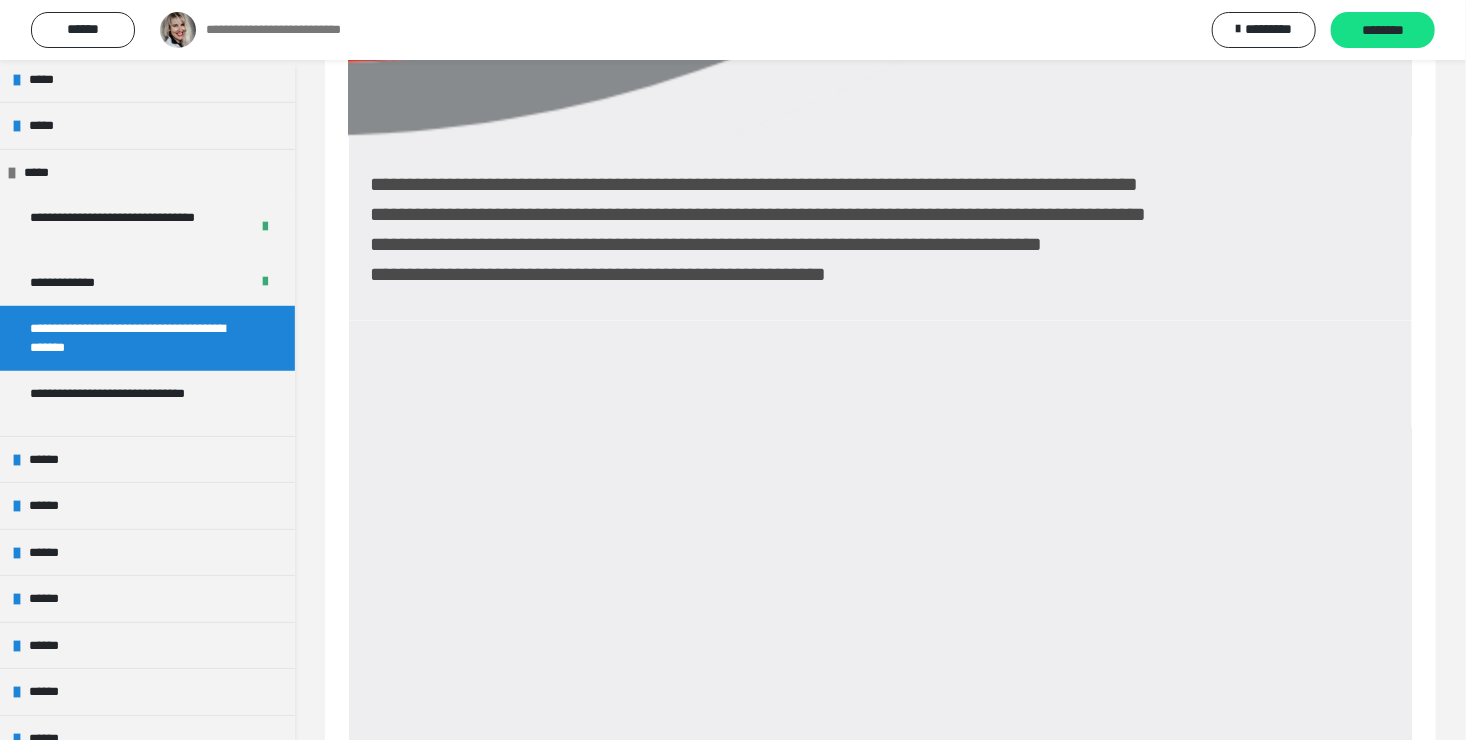 click on "**********" at bounding box center (880, 229) 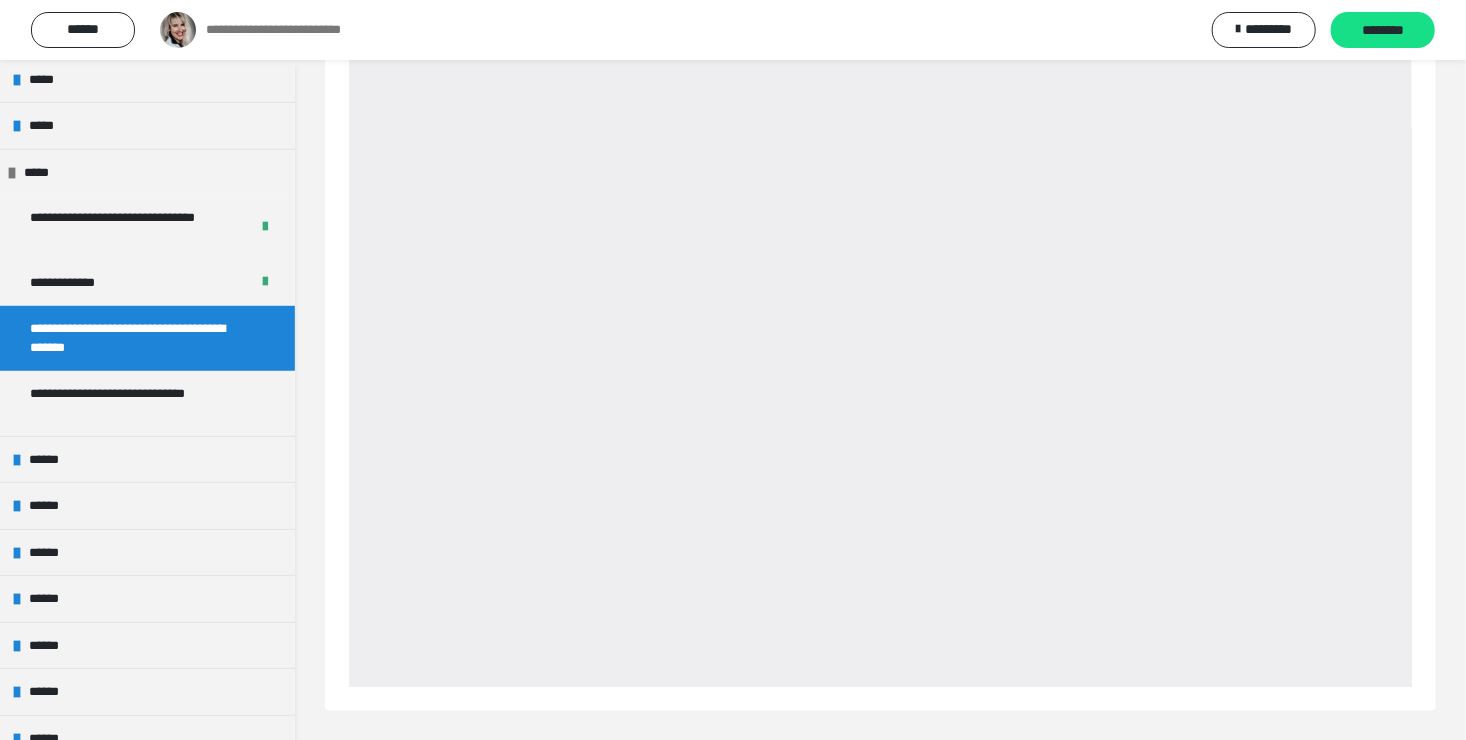 click on "**********" at bounding box center (880, -52) 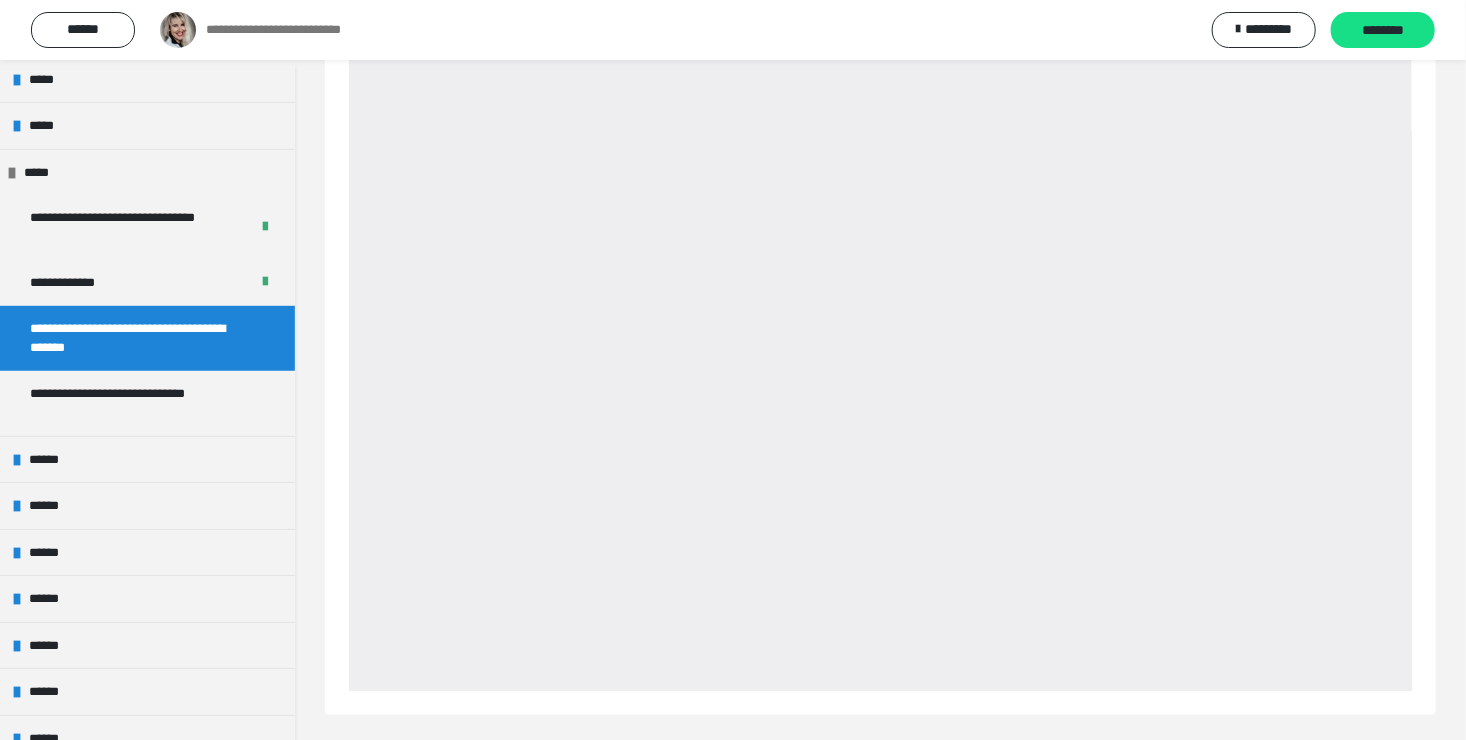 scroll, scrollTop: 904, scrollLeft: 0, axis: vertical 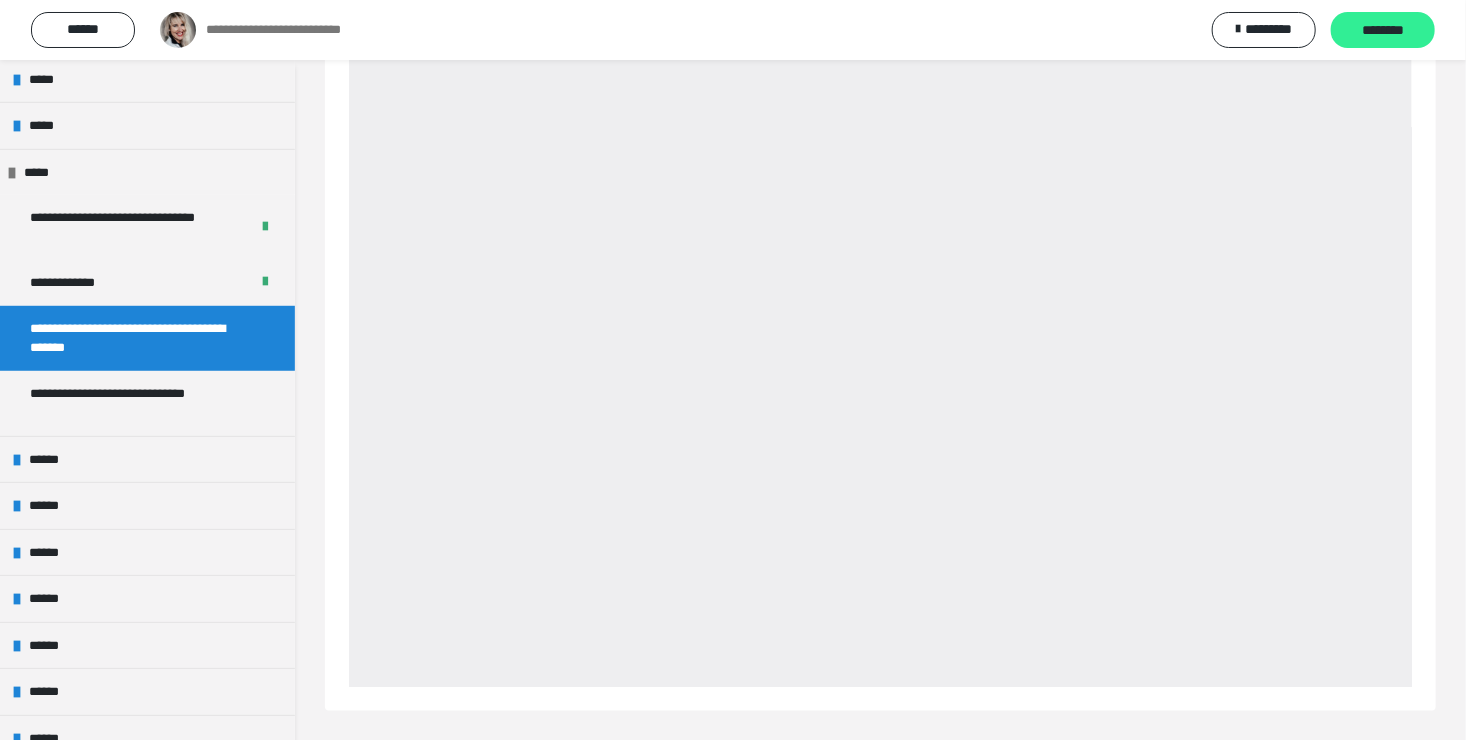 click on "********" at bounding box center (1383, 31) 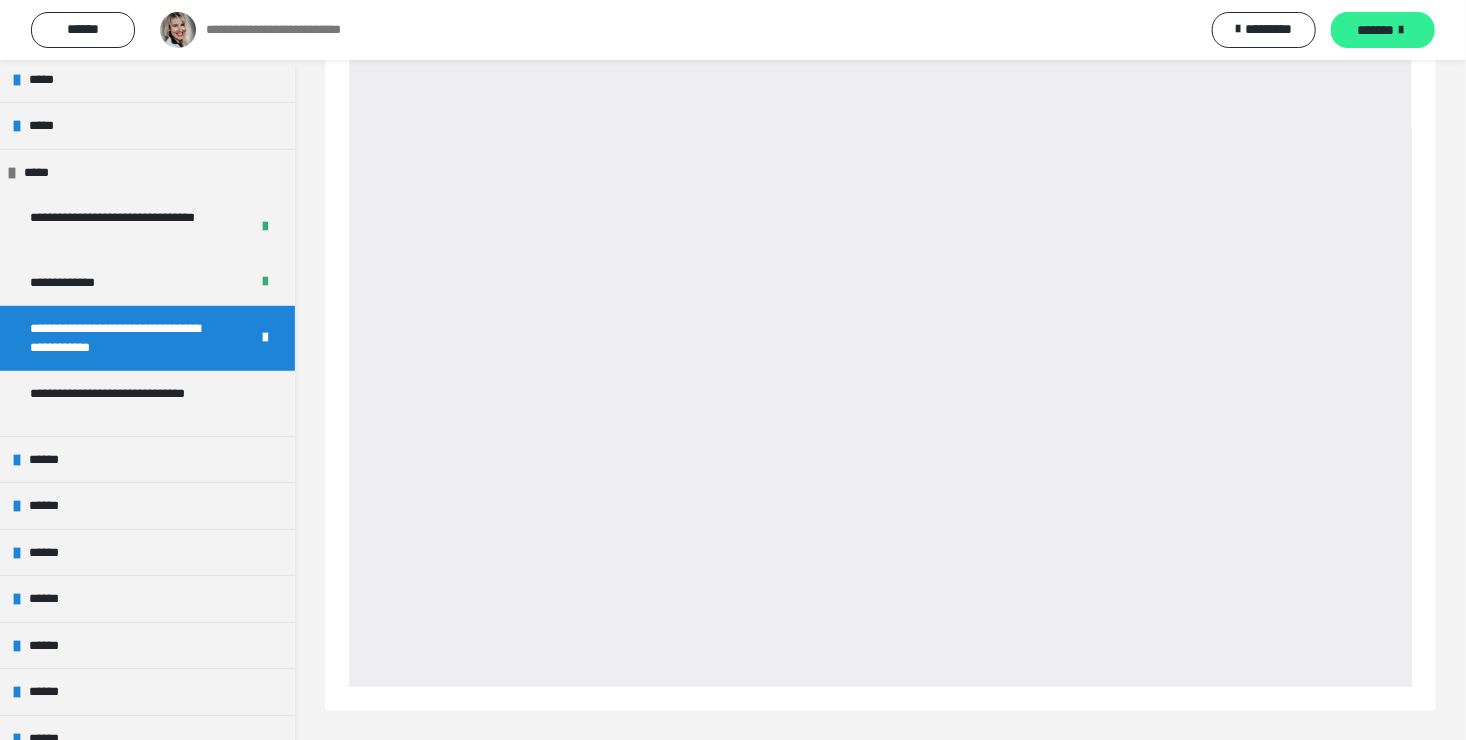 click on "*******" at bounding box center (1383, 30) 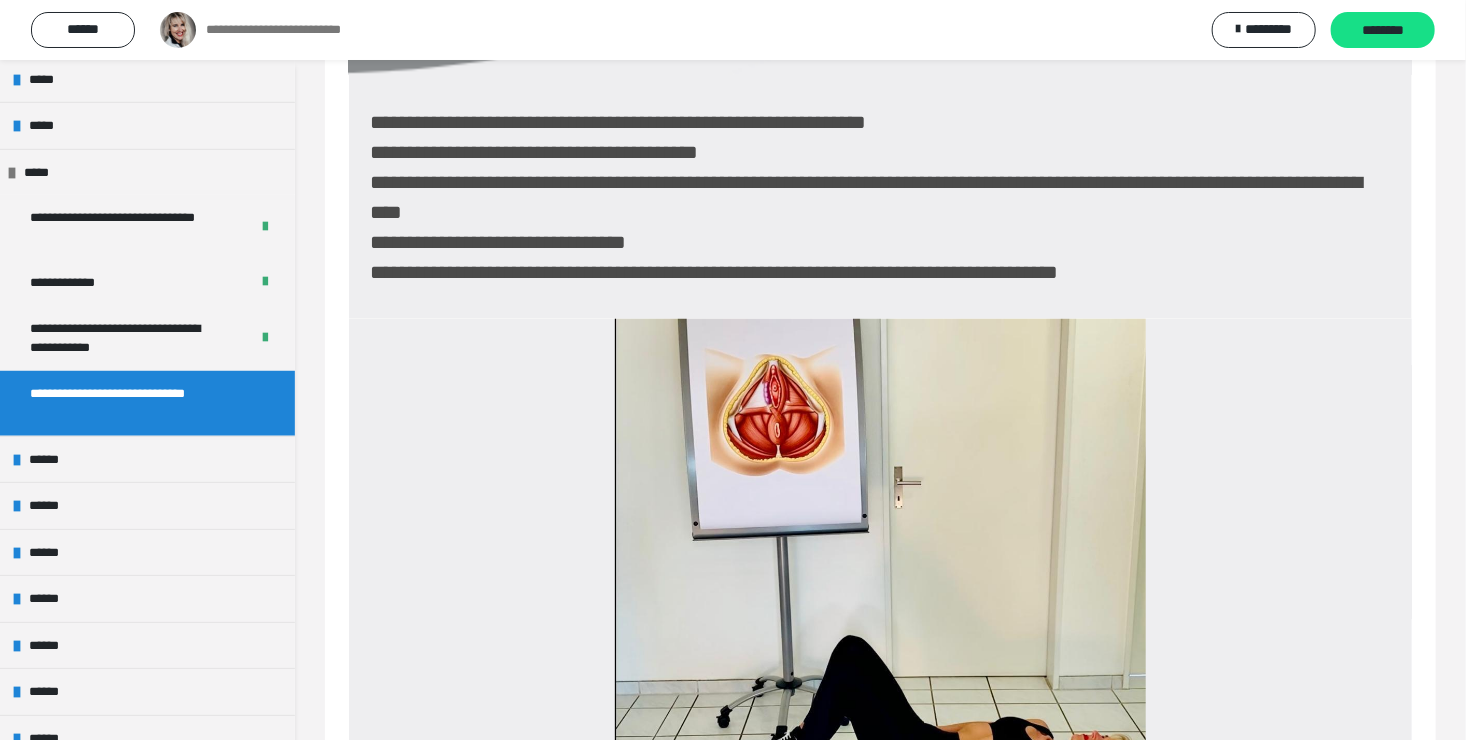 scroll, scrollTop: 711, scrollLeft: 0, axis: vertical 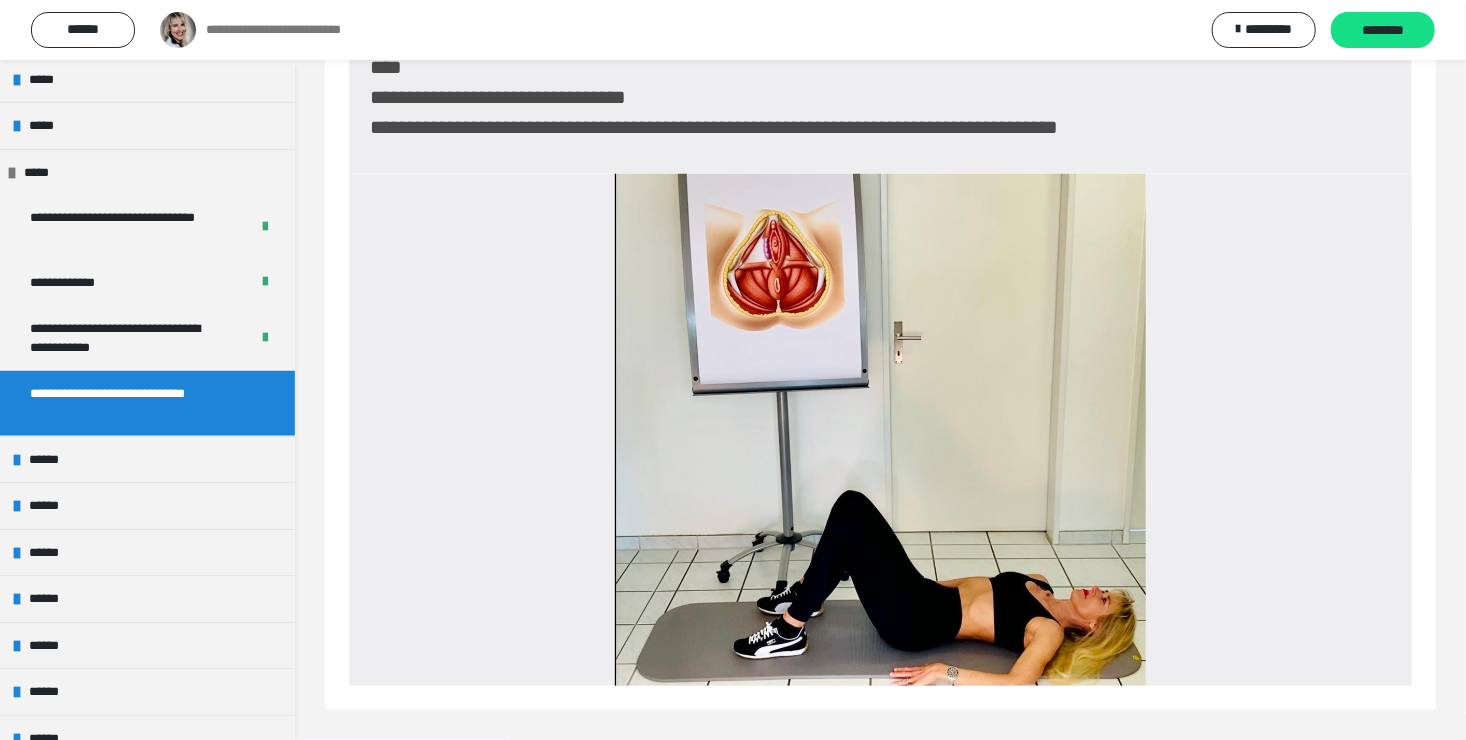 drag, startPoint x: 973, startPoint y: 189, endPoint x: 961, endPoint y: 172, distance: 20.808653 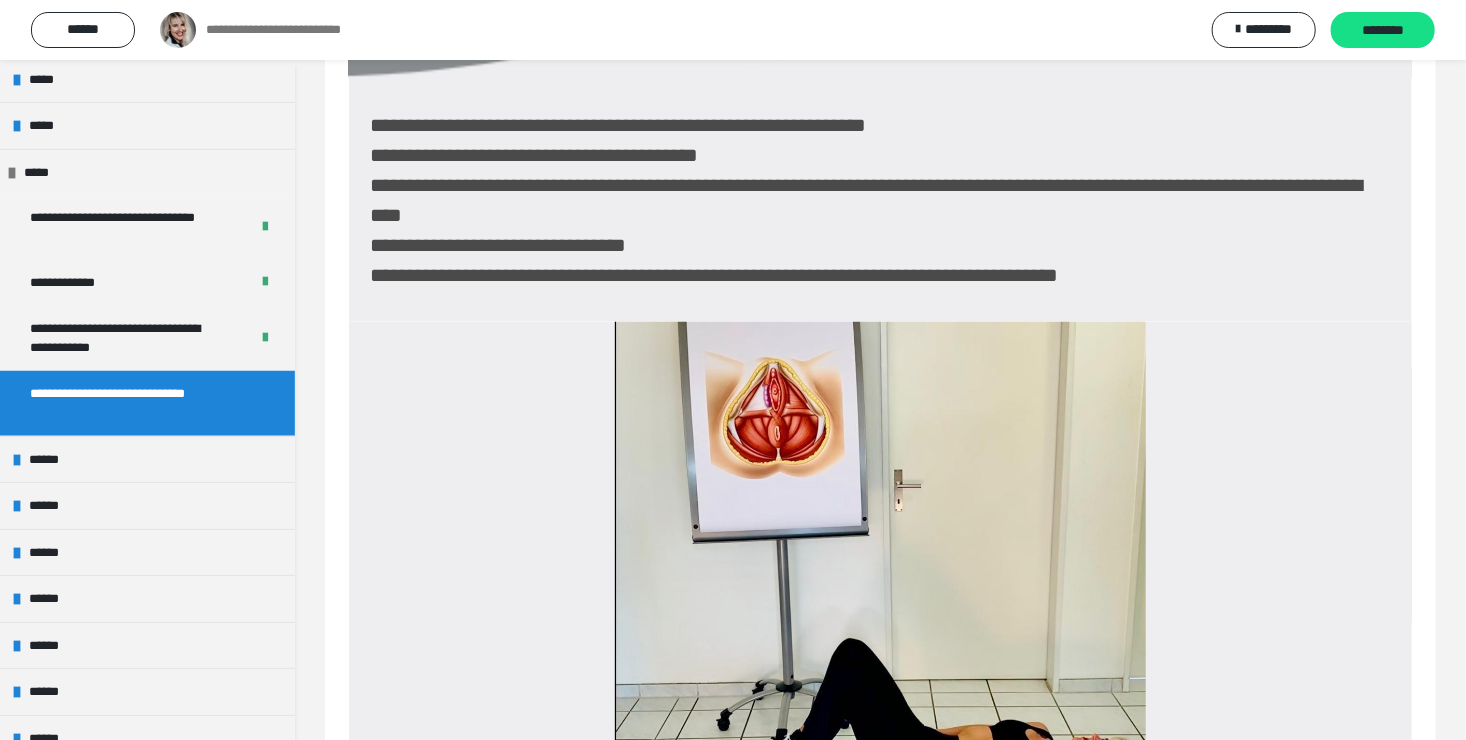 scroll, scrollTop: 611, scrollLeft: 0, axis: vertical 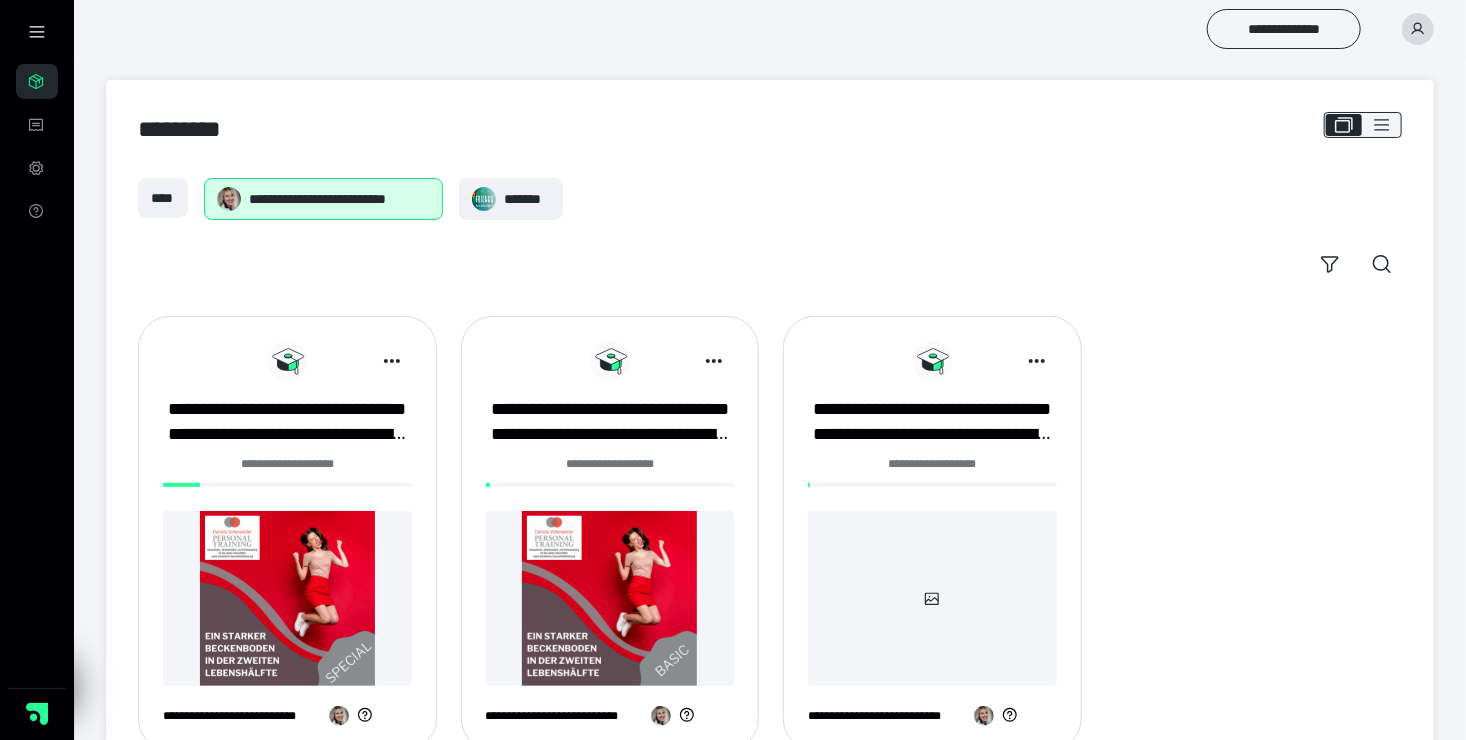click at bounding box center [287, 598] 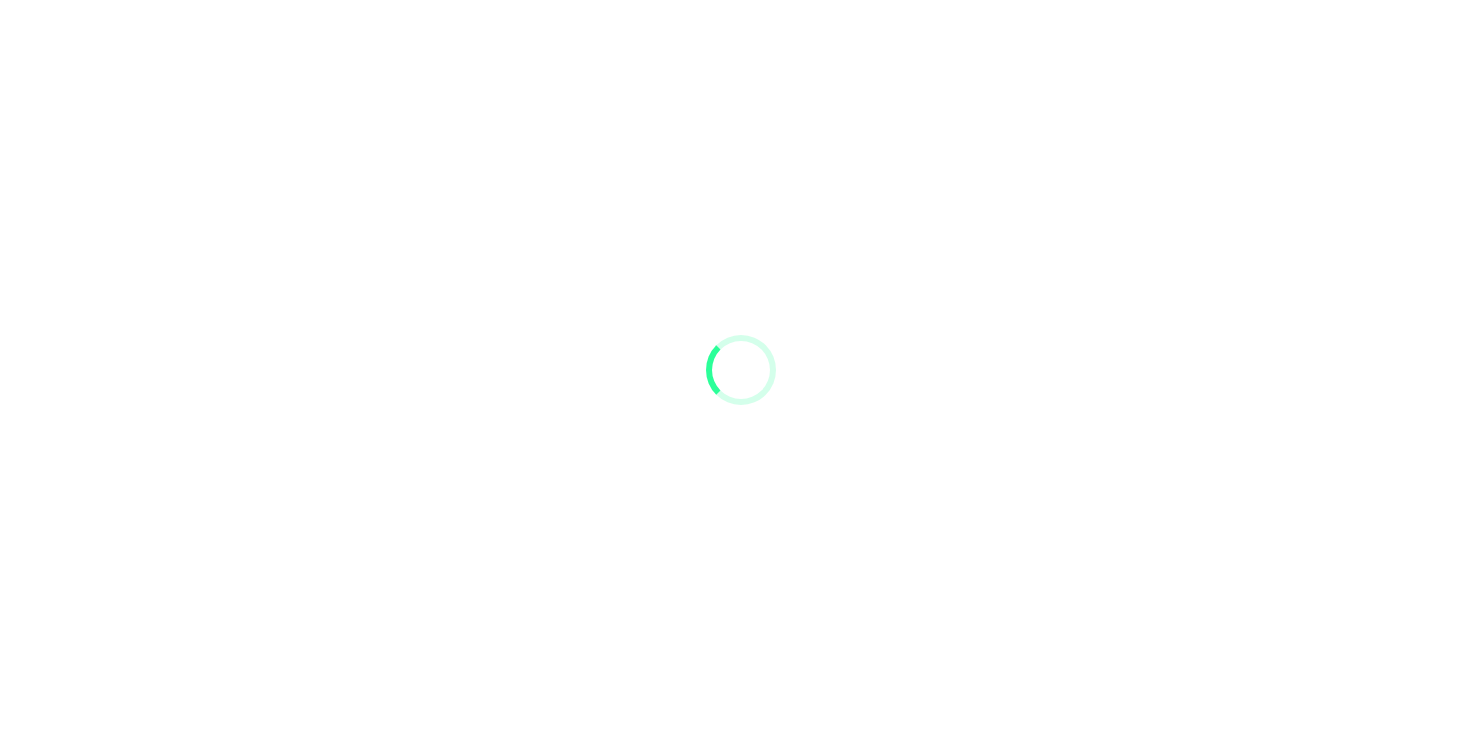 scroll, scrollTop: 0, scrollLeft: 0, axis: both 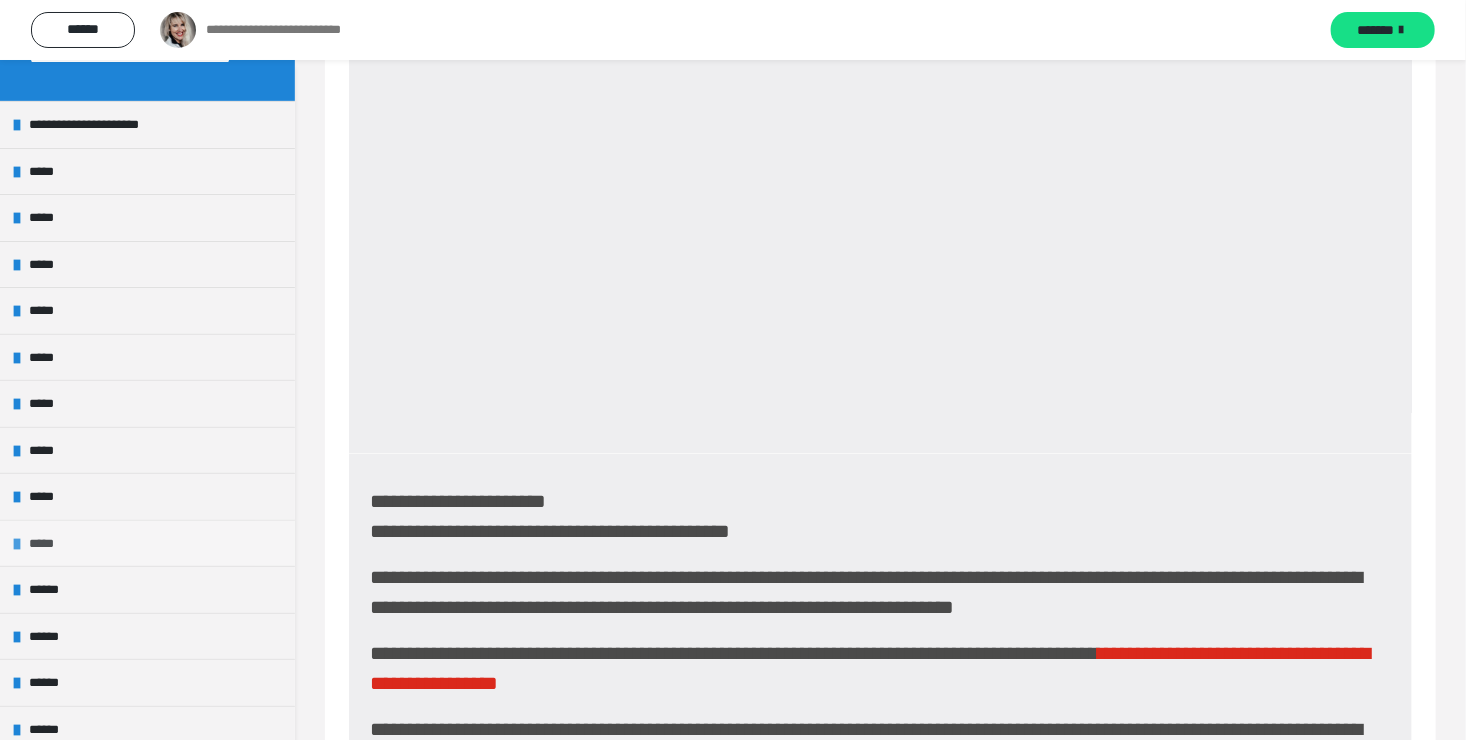 click on "*****" at bounding box center [46, 544] 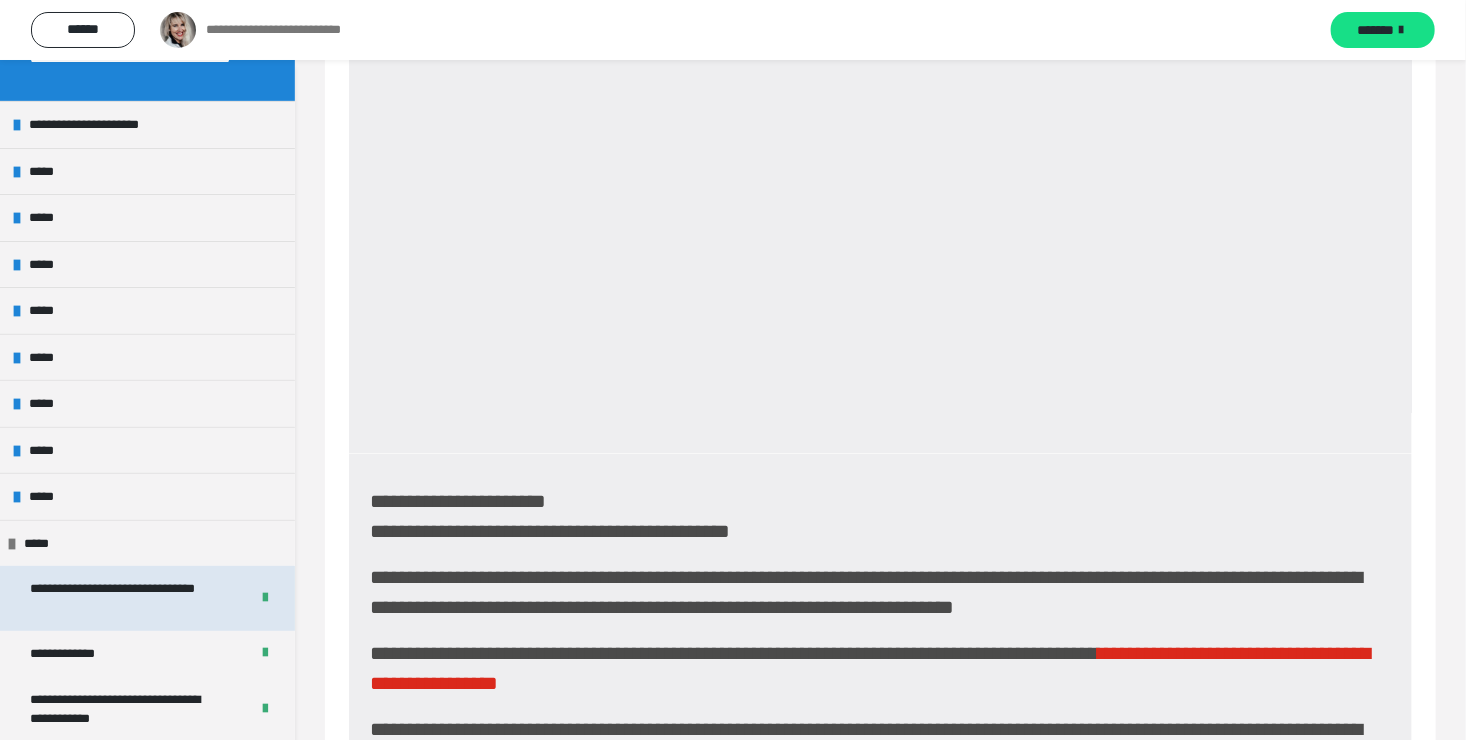 click on "**********" at bounding box center (124, 598) 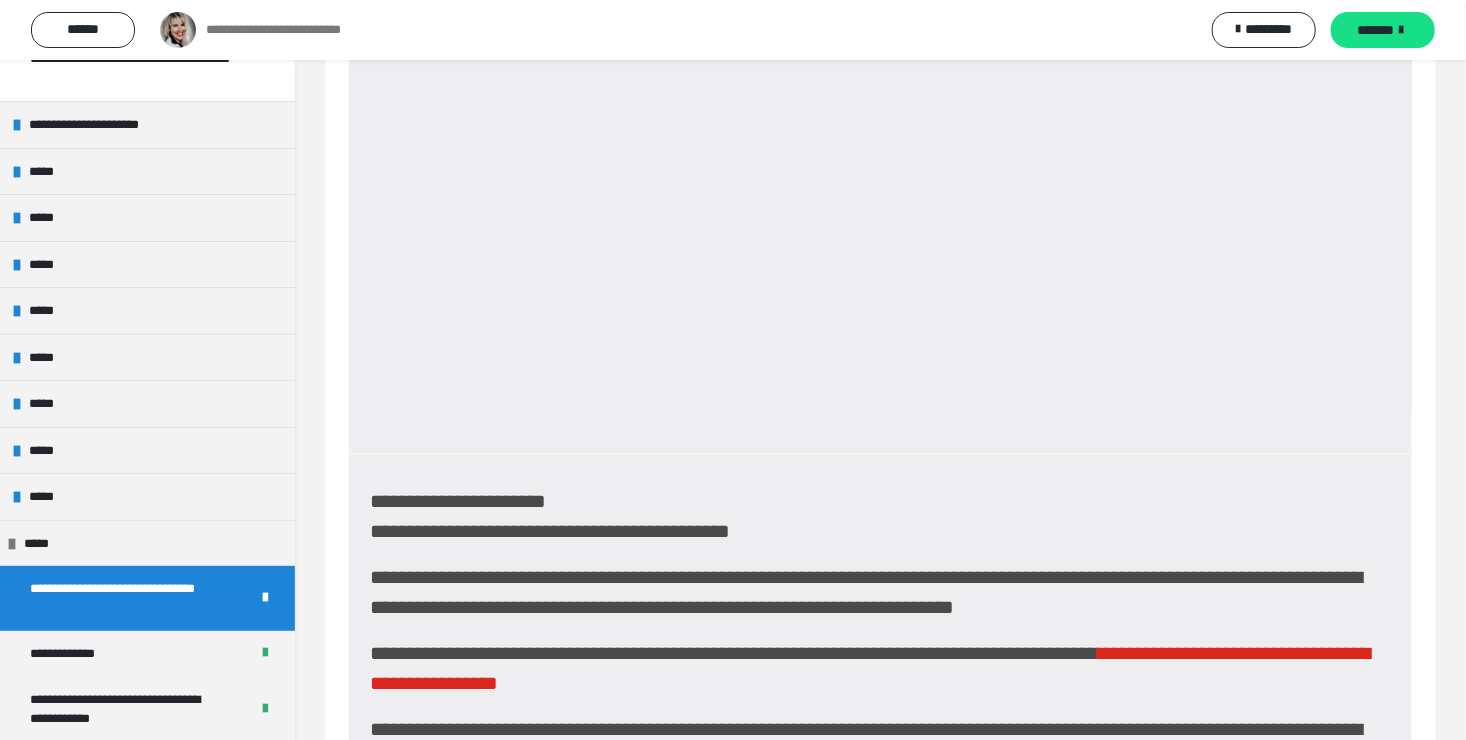 scroll, scrollTop: 676, scrollLeft: 0, axis: vertical 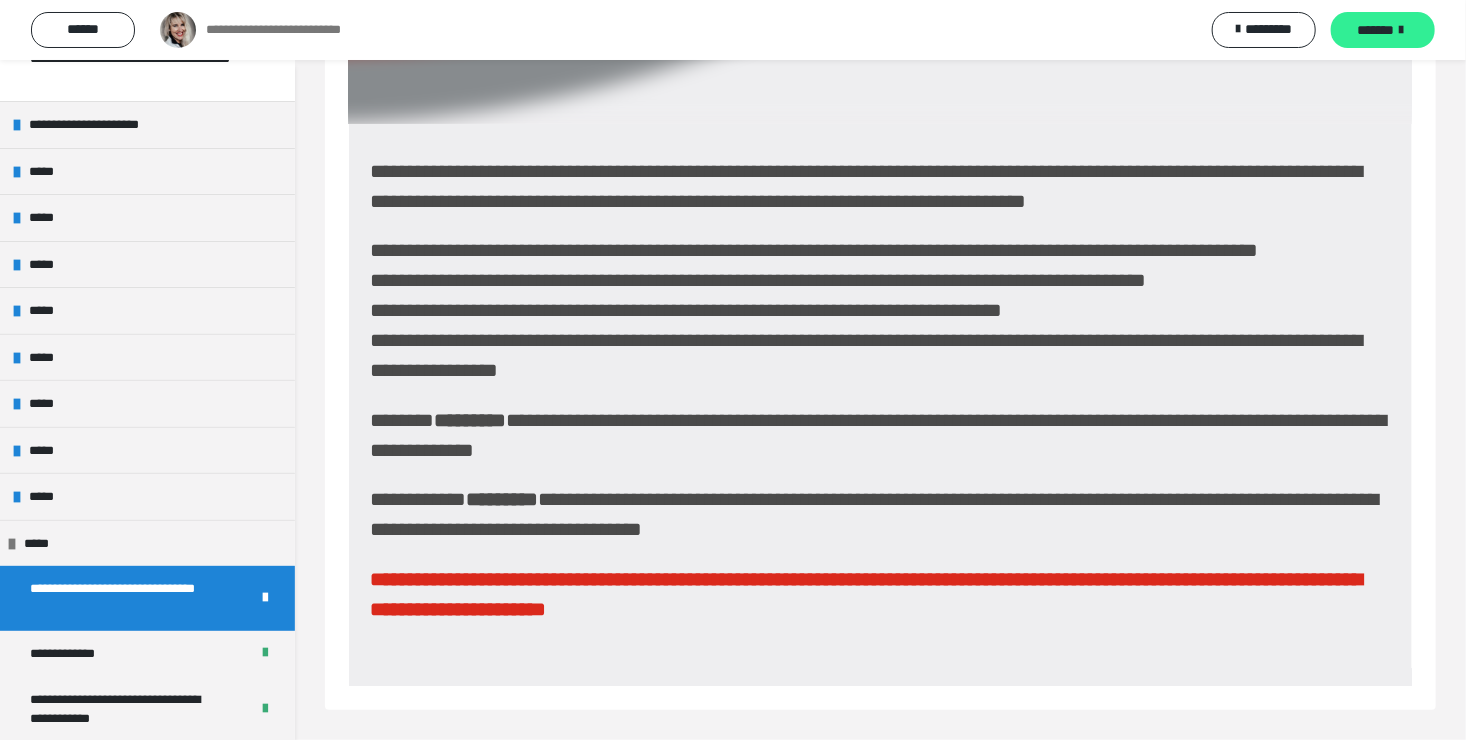 click on "*******" at bounding box center (1376, 30) 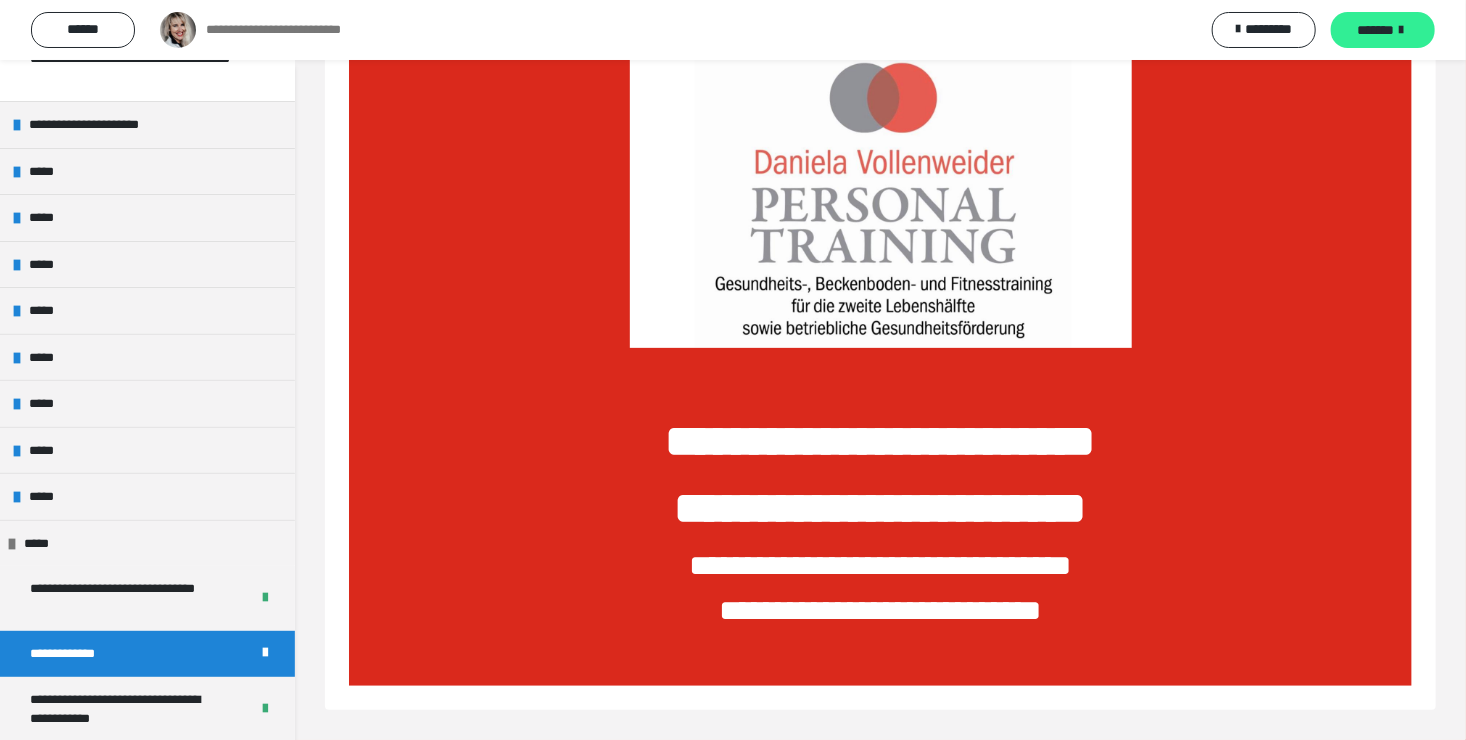 click on "*******" at bounding box center [1376, 30] 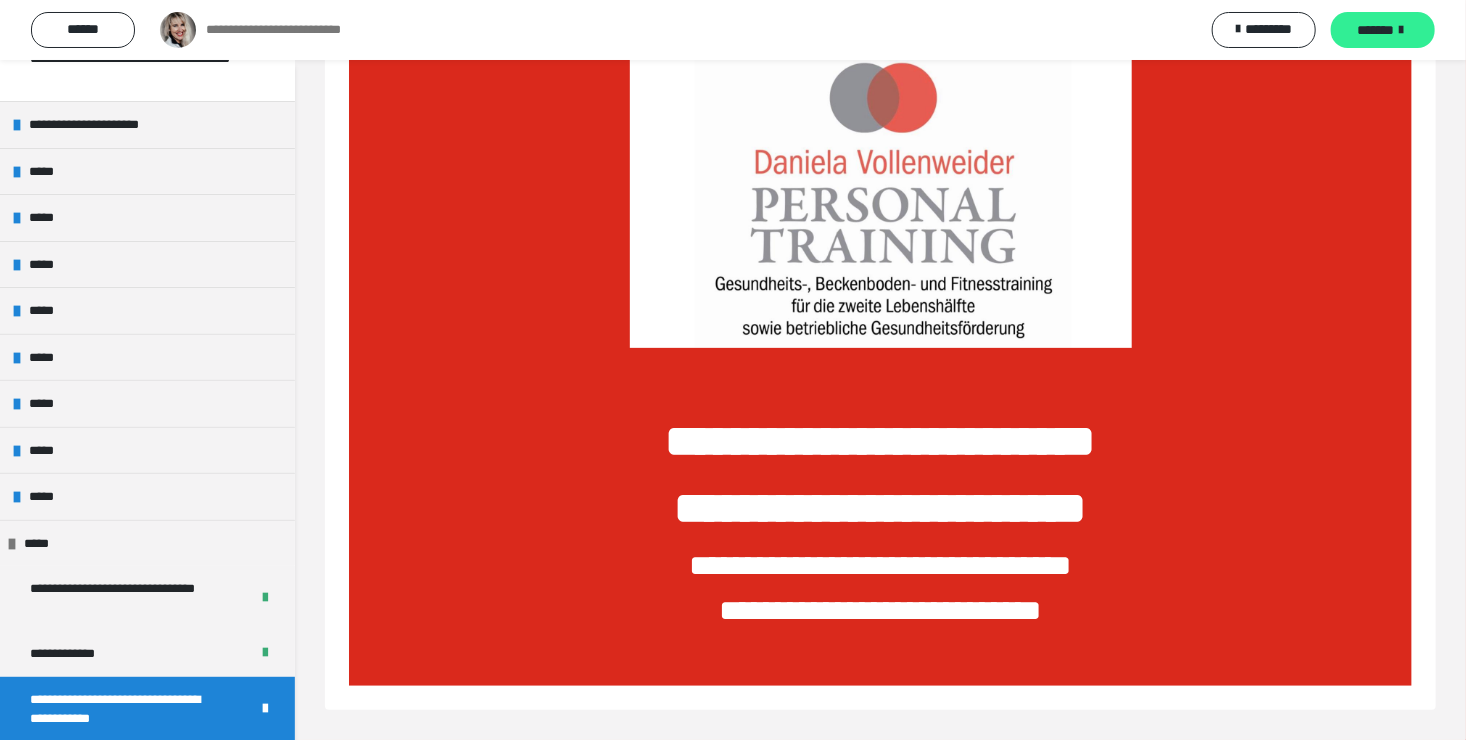 scroll, scrollTop: 676, scrollLeft: 0, axis: vertical 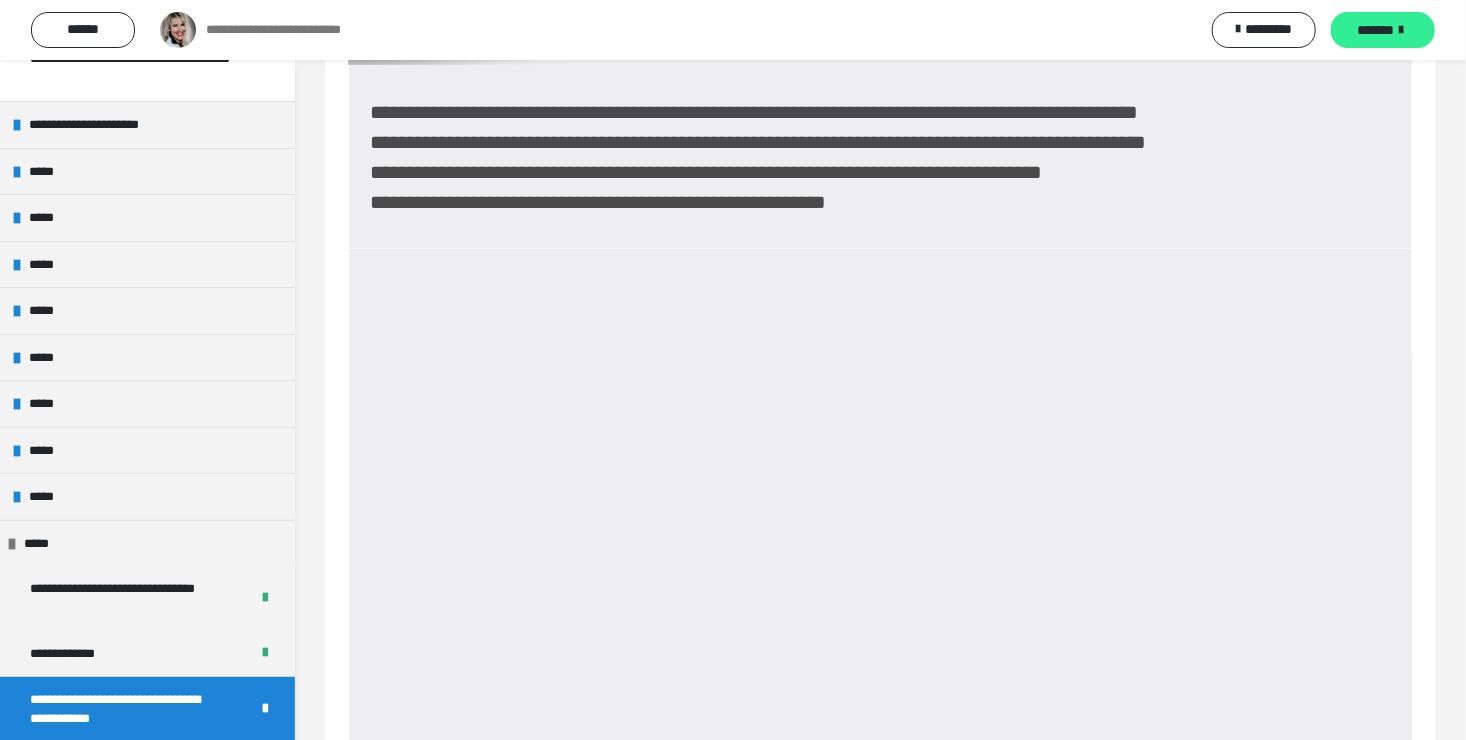 click on "*******" at bounding box center [1376, 30] 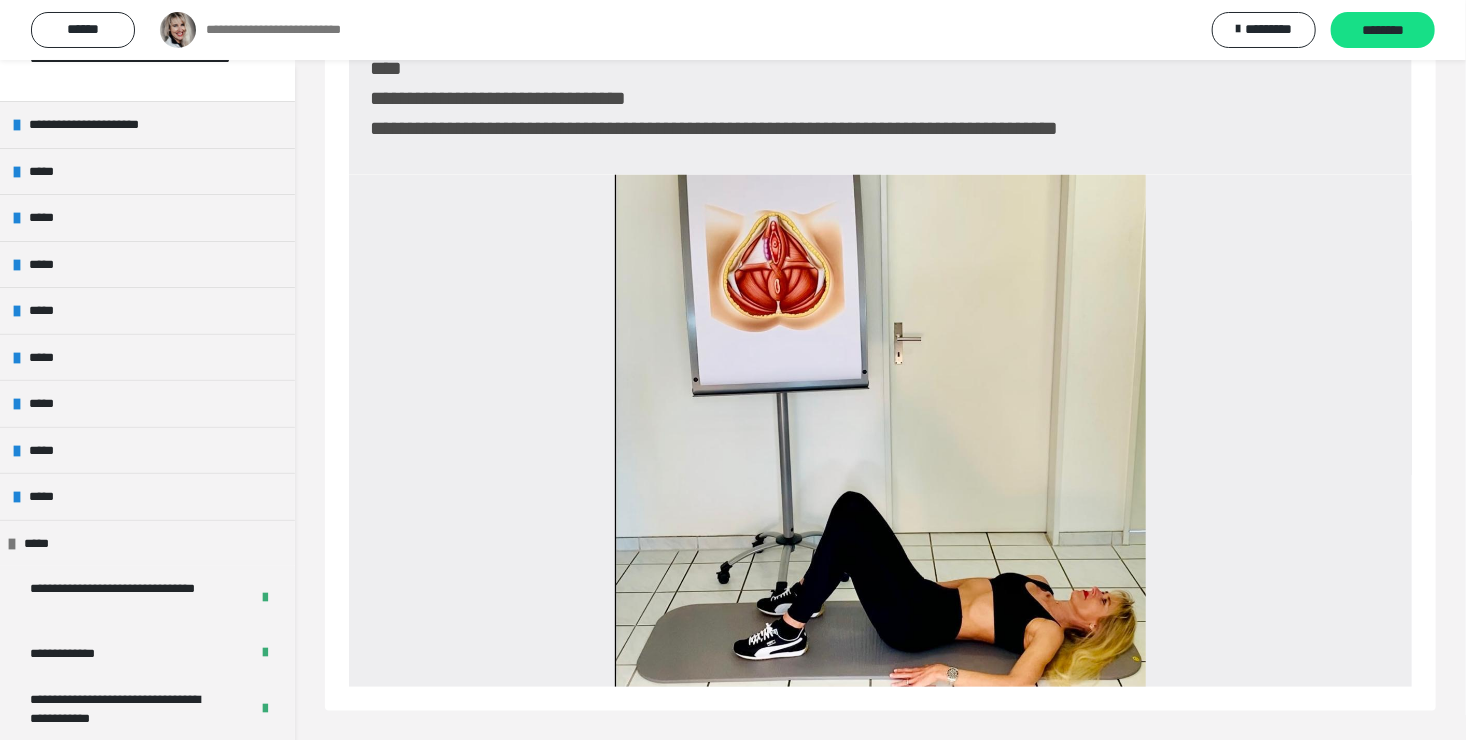 scroll, scrollTop: 811, scrollLeft: 0, axis: vertical 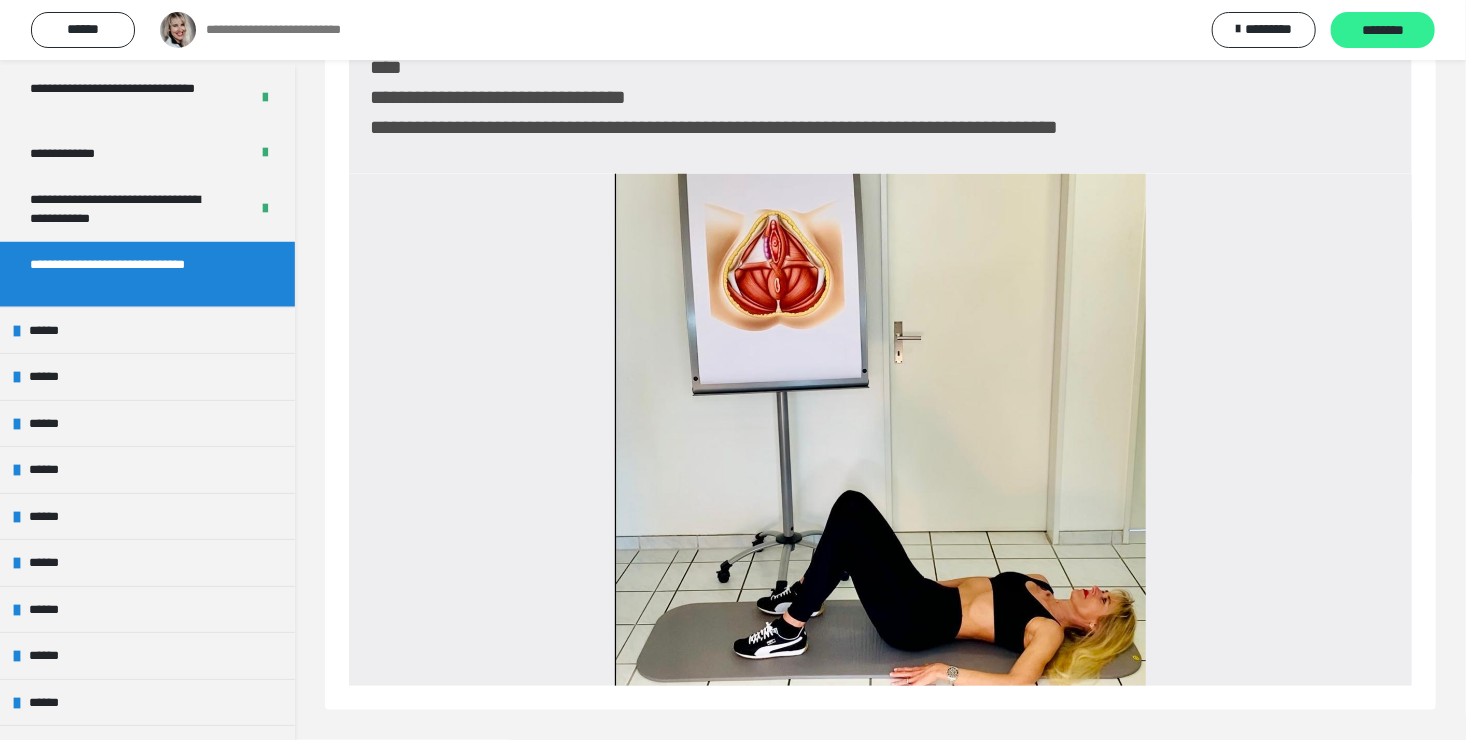 click on "********" at bounding box center [1383, 31] 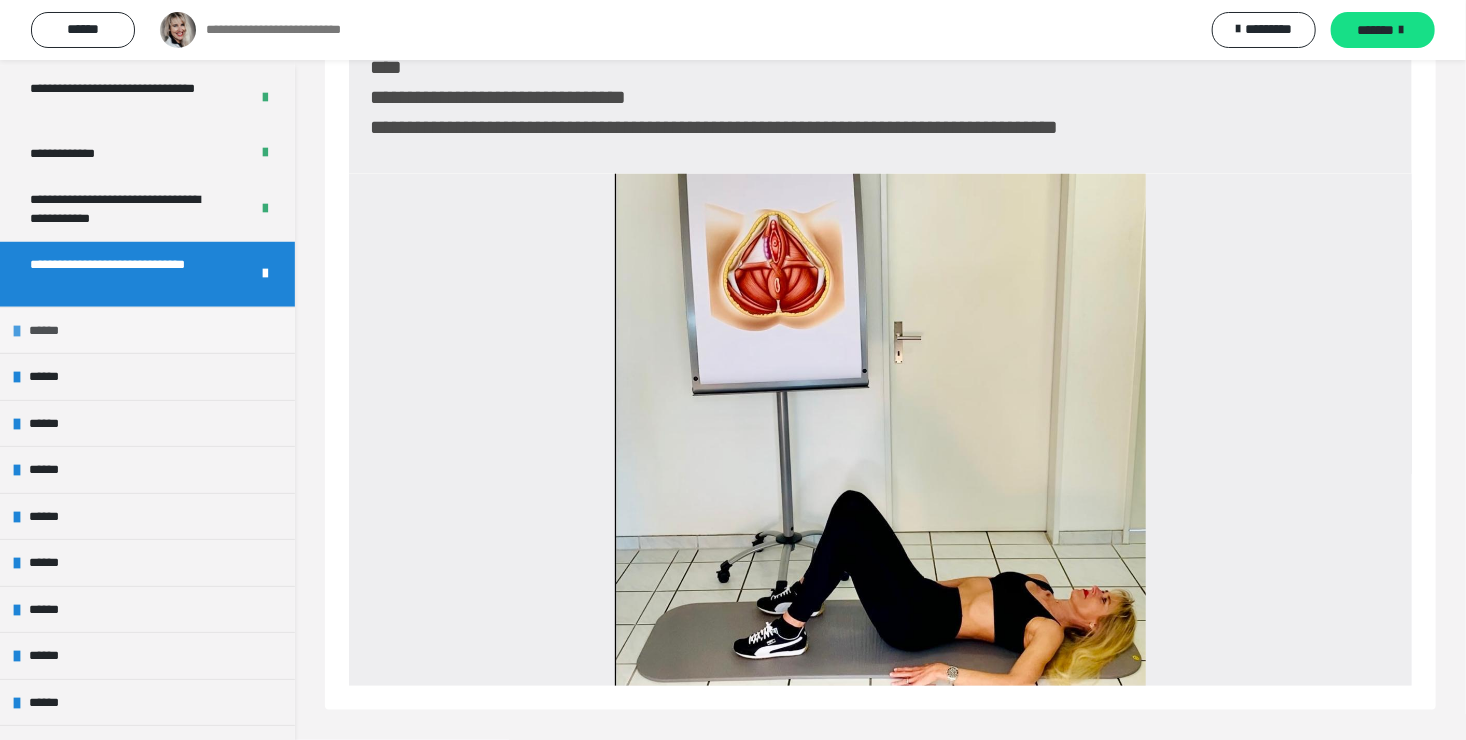 click on "******" at bounding box center (147, 330) 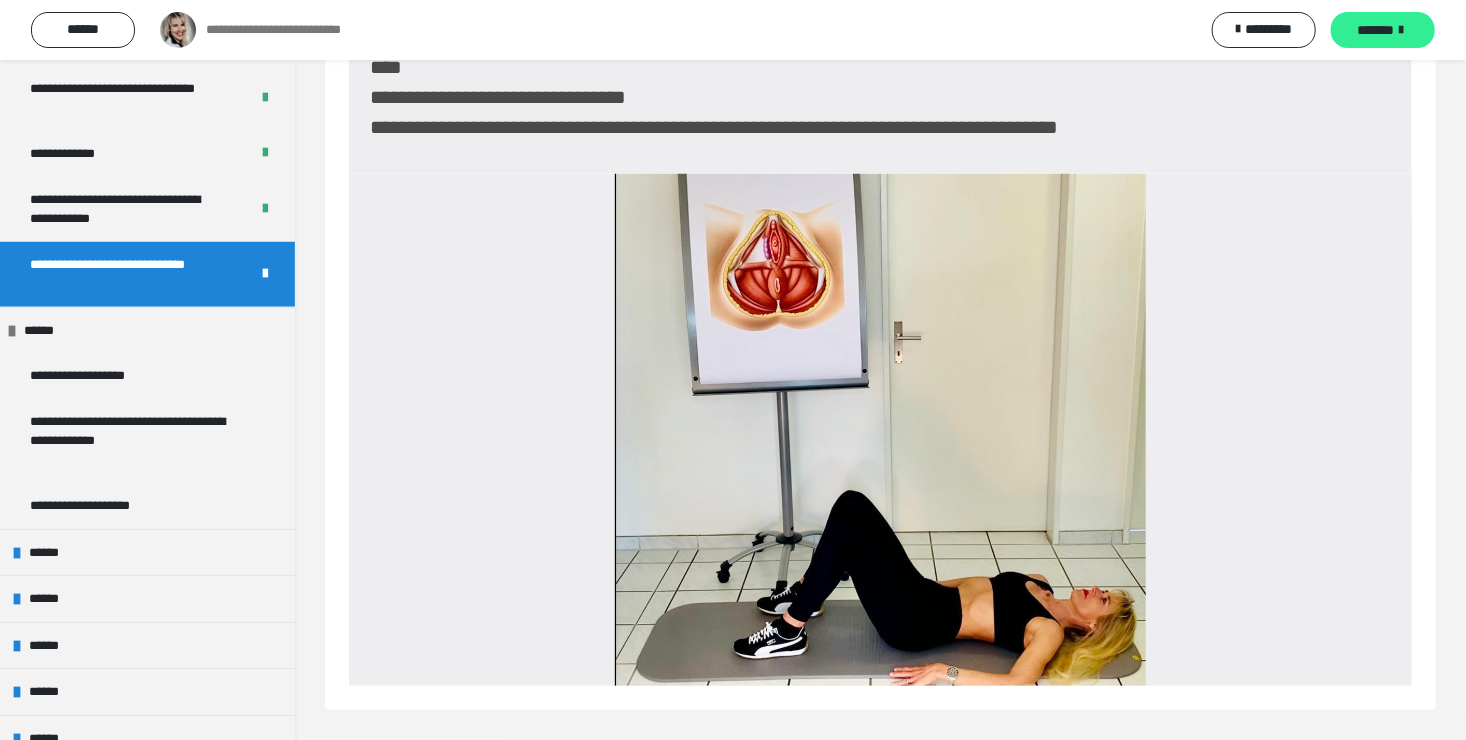 click at bounding box center (1402, 30) 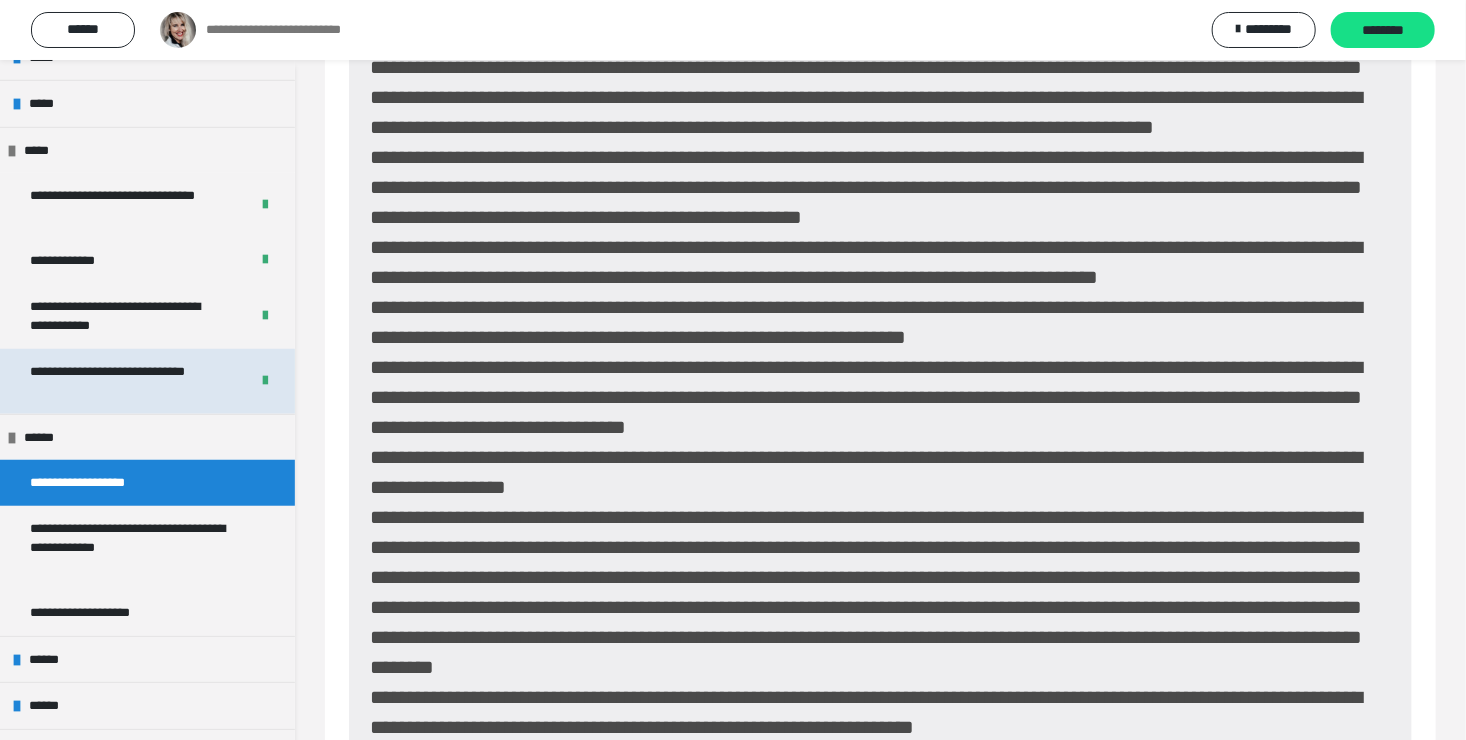 scroll, scrollTop: 400, scrollLeft: 0, axis: vertical 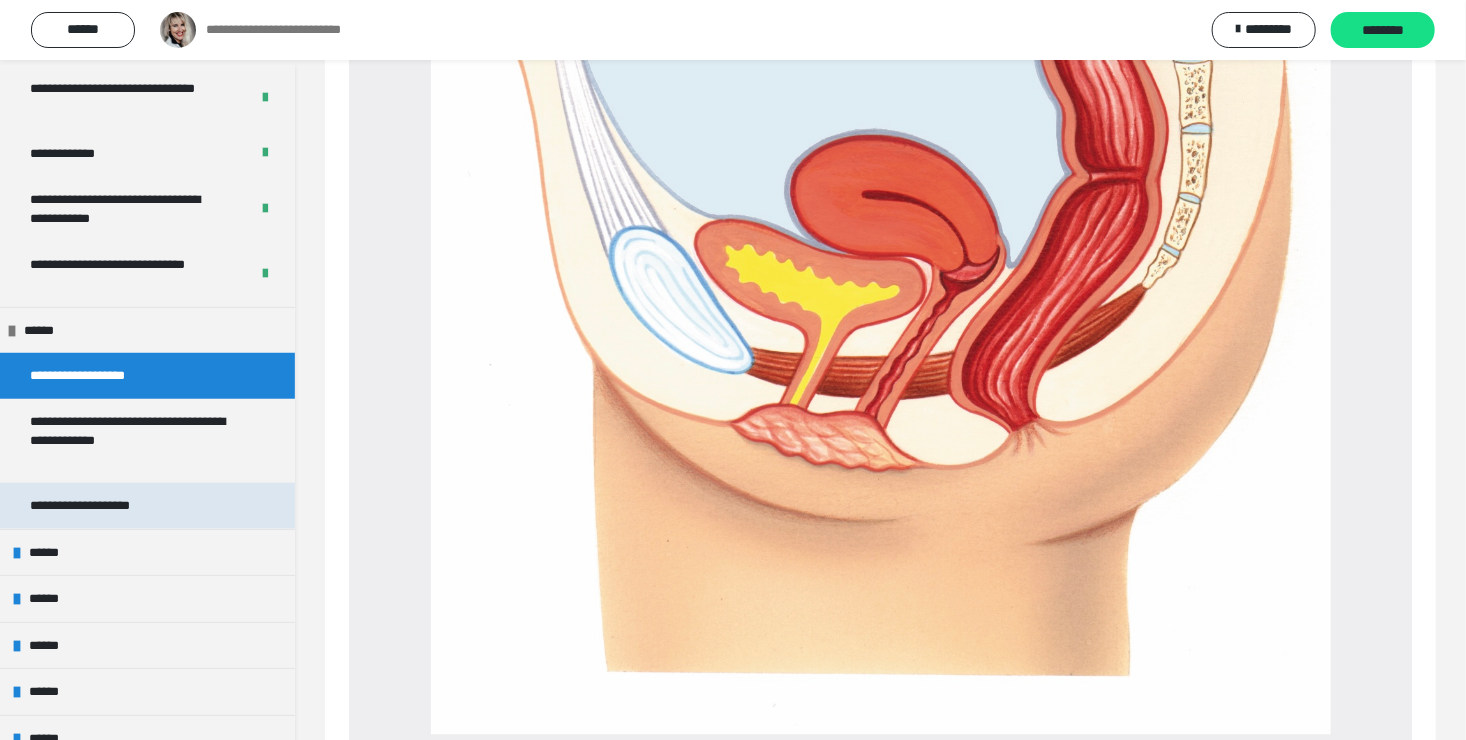 click on "**********" at bounding box center (109, 506) 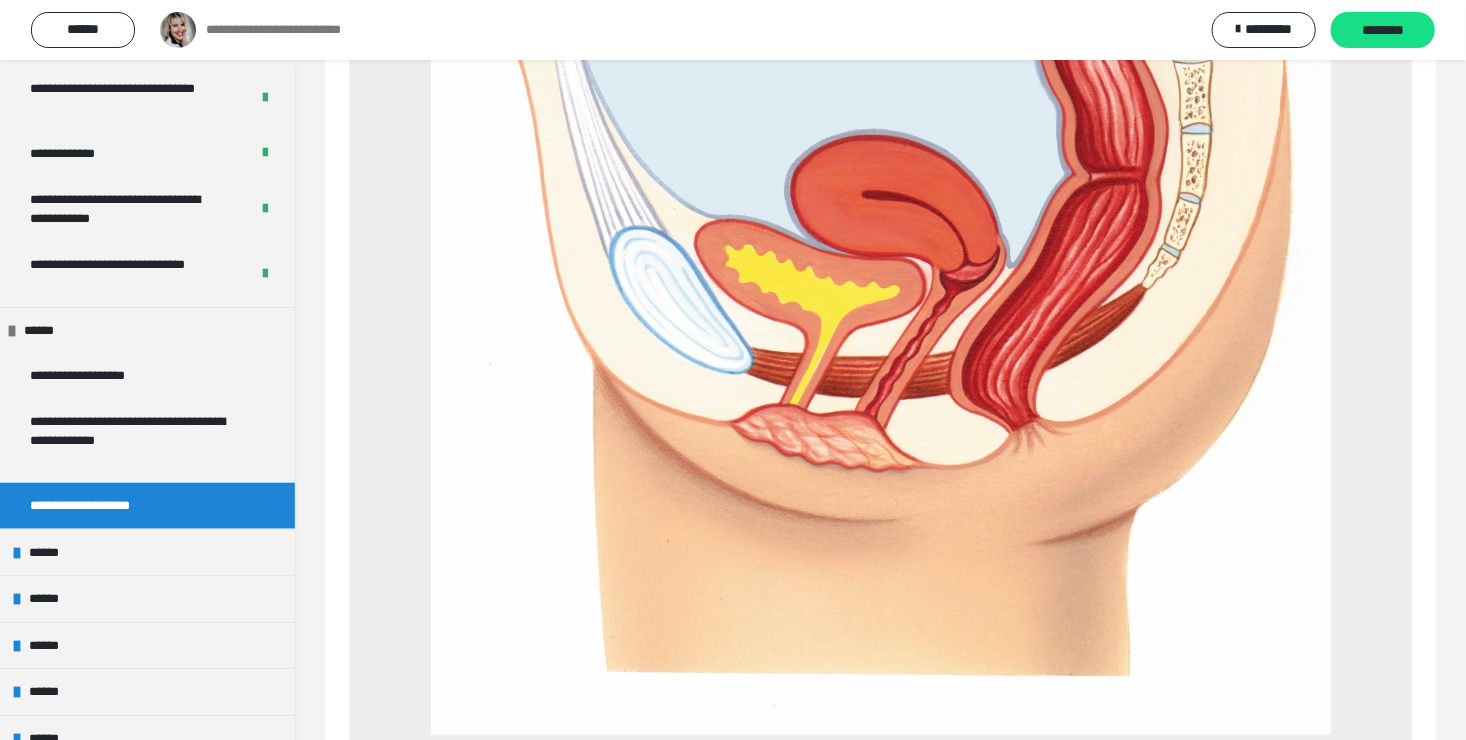 scroll, scrollTop: 299, scrollLeft: 0, axis: vertical 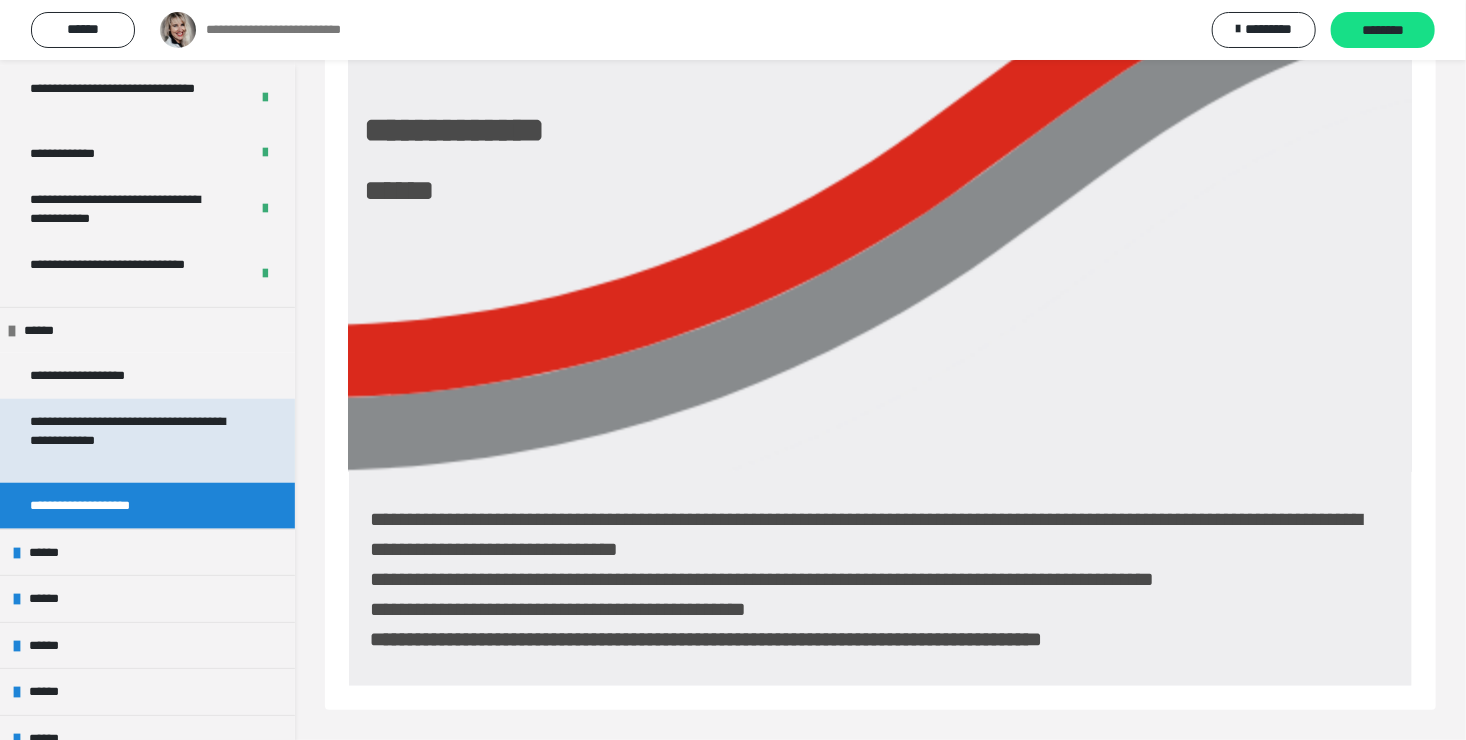 click on "**********" at bounding box center [132, 441] 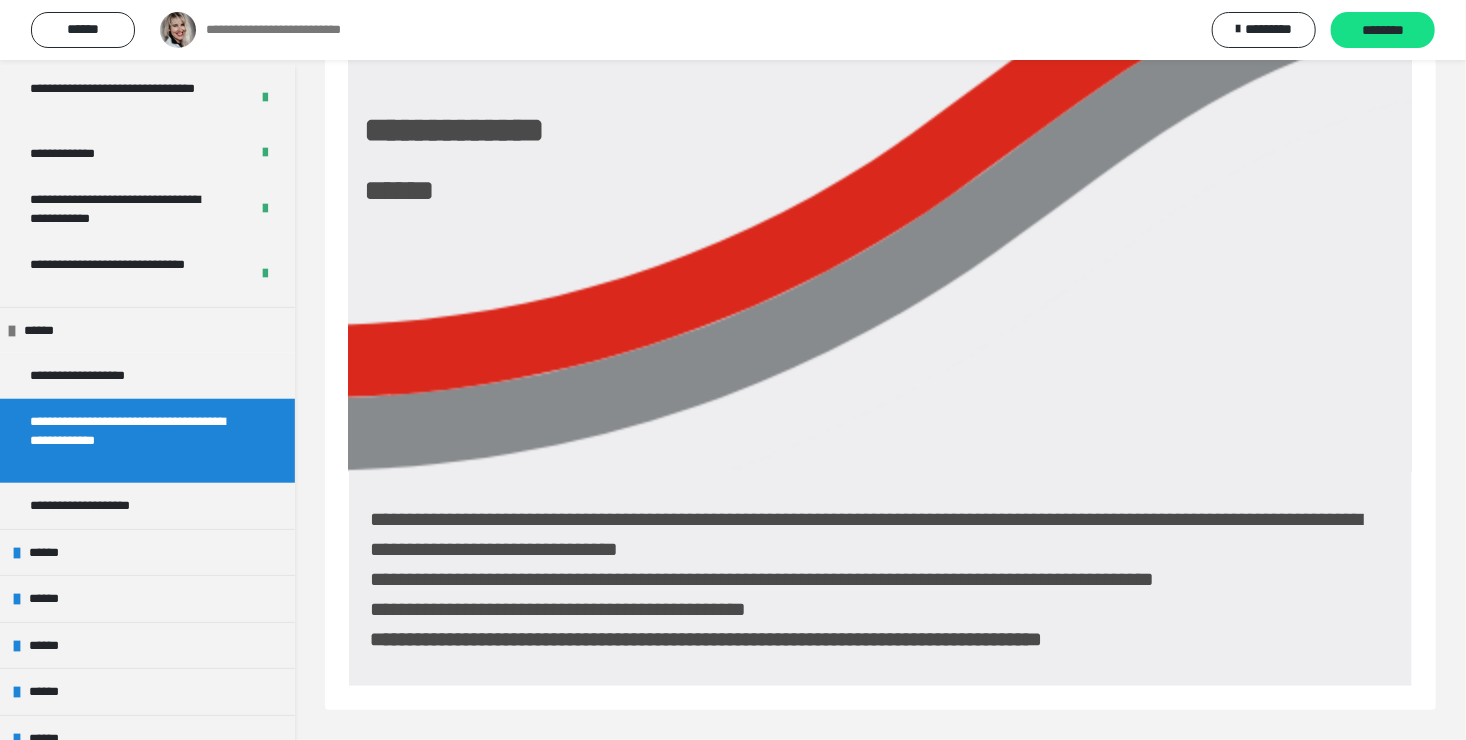 scroll, scrollTop: 208, scrollLeft: 0, axis: vertical 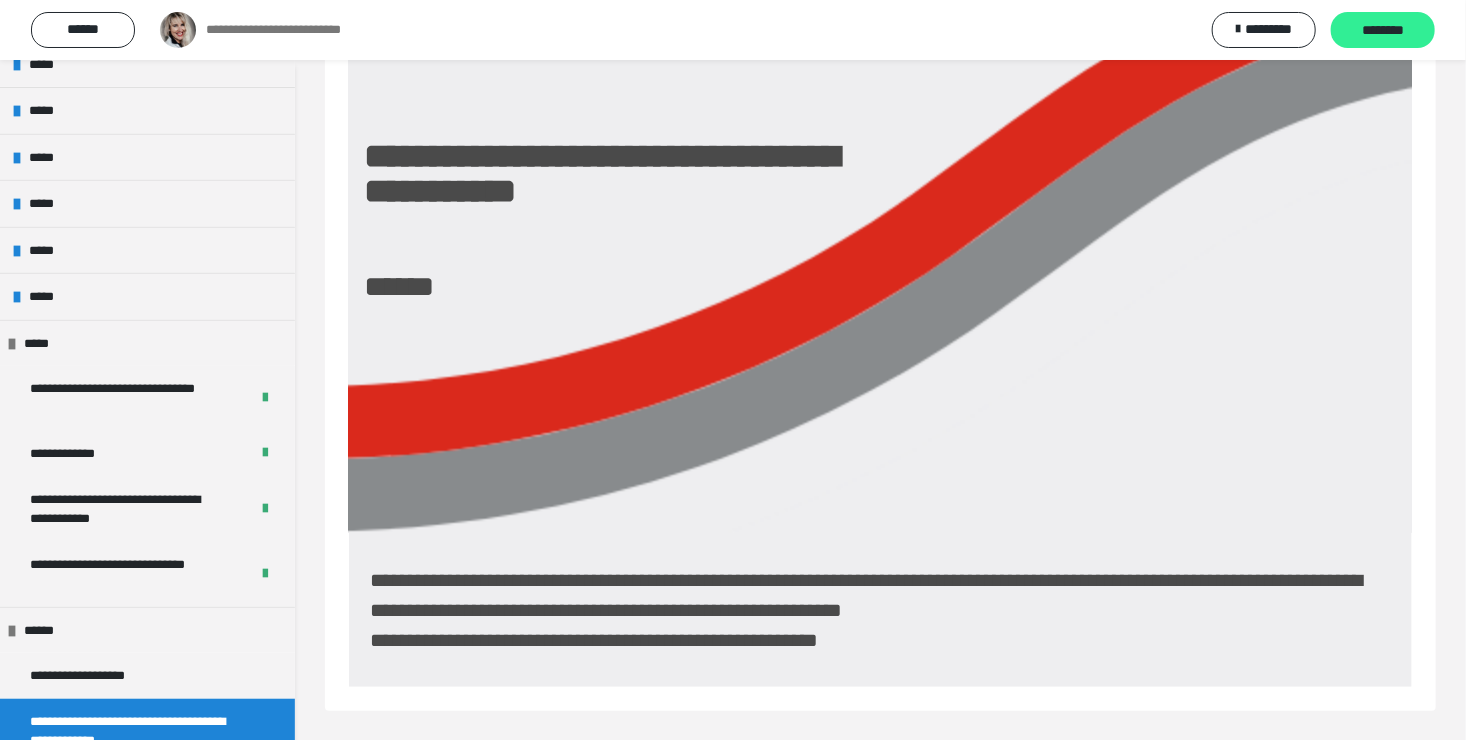 click on "********" at bounding box center [1383, 31] 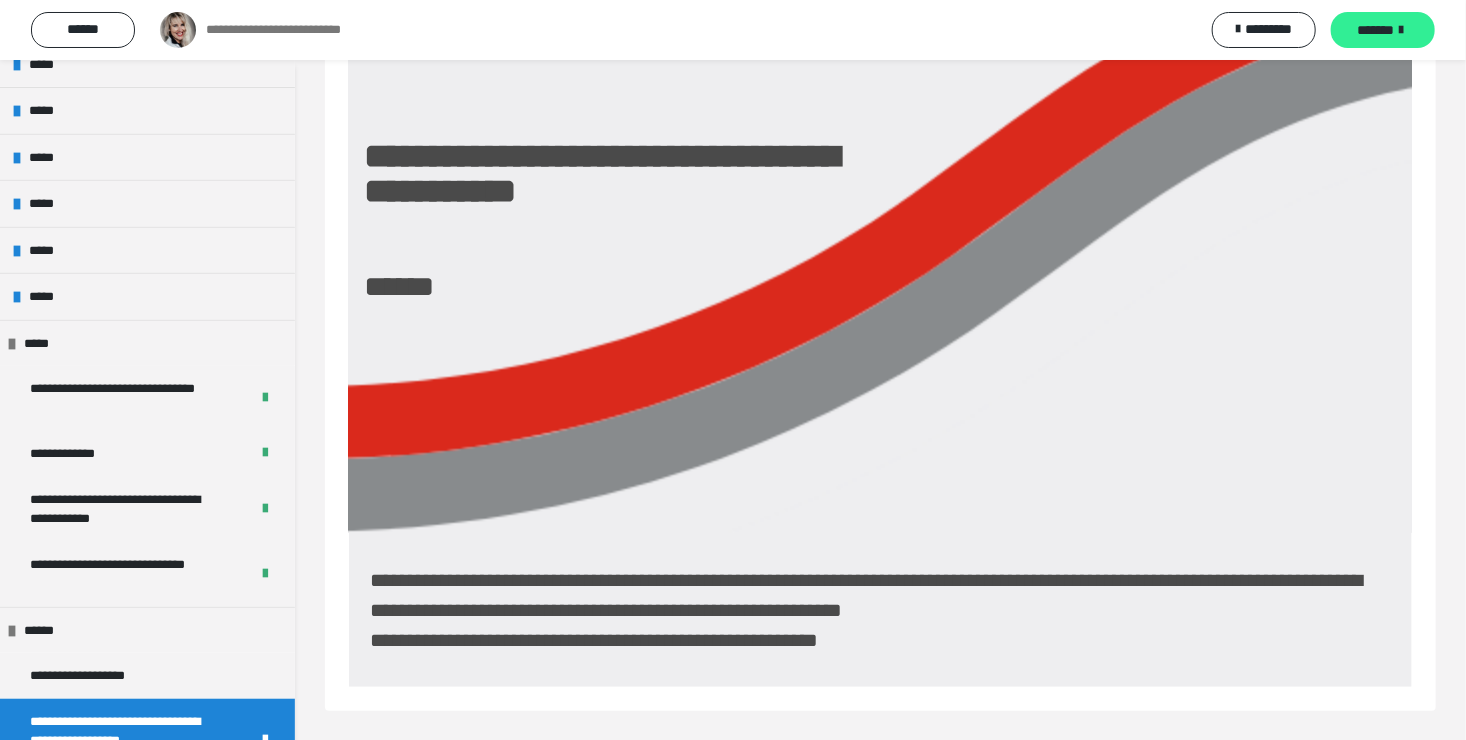 click on "*******" at bounding box center [1376, 30] 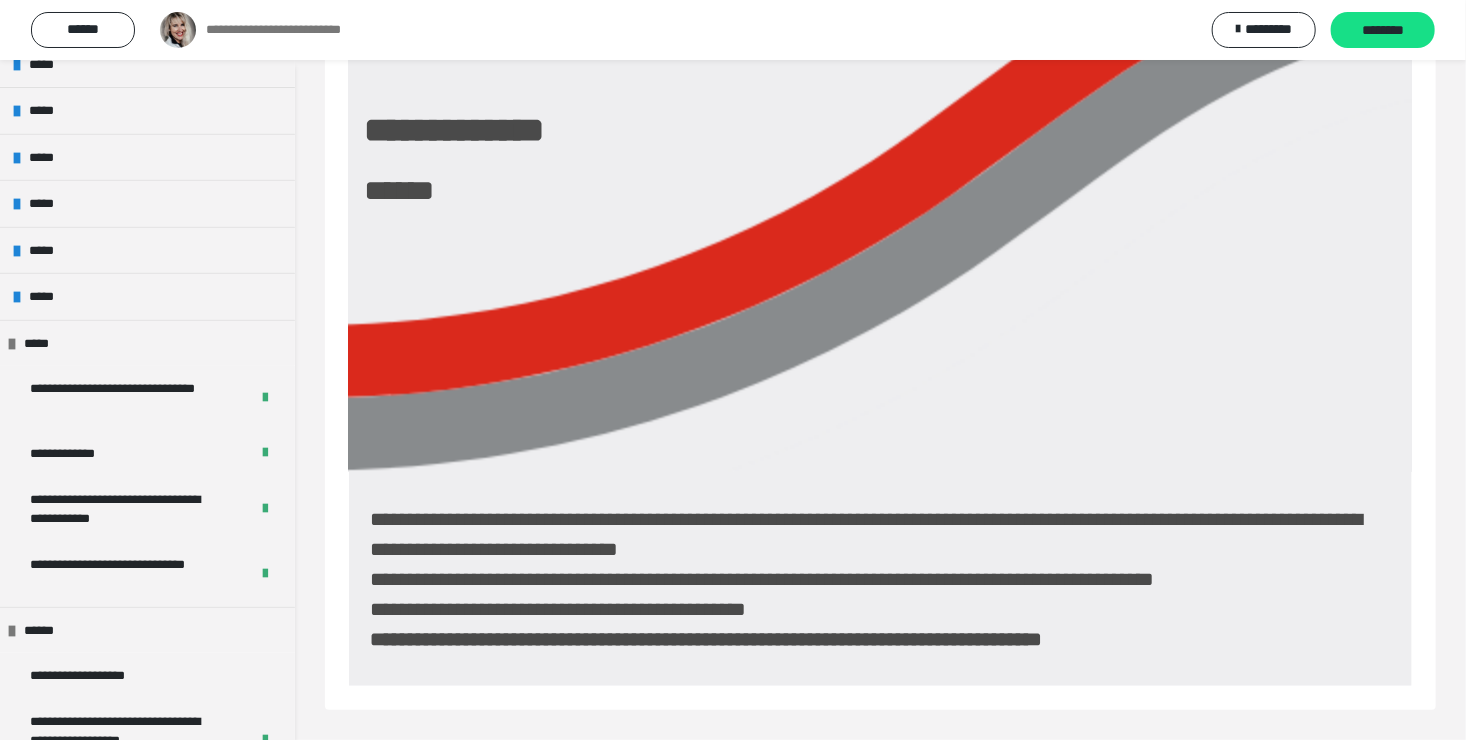scroll, scrollTop: 299, scrollLeft: 0, axis: vertical 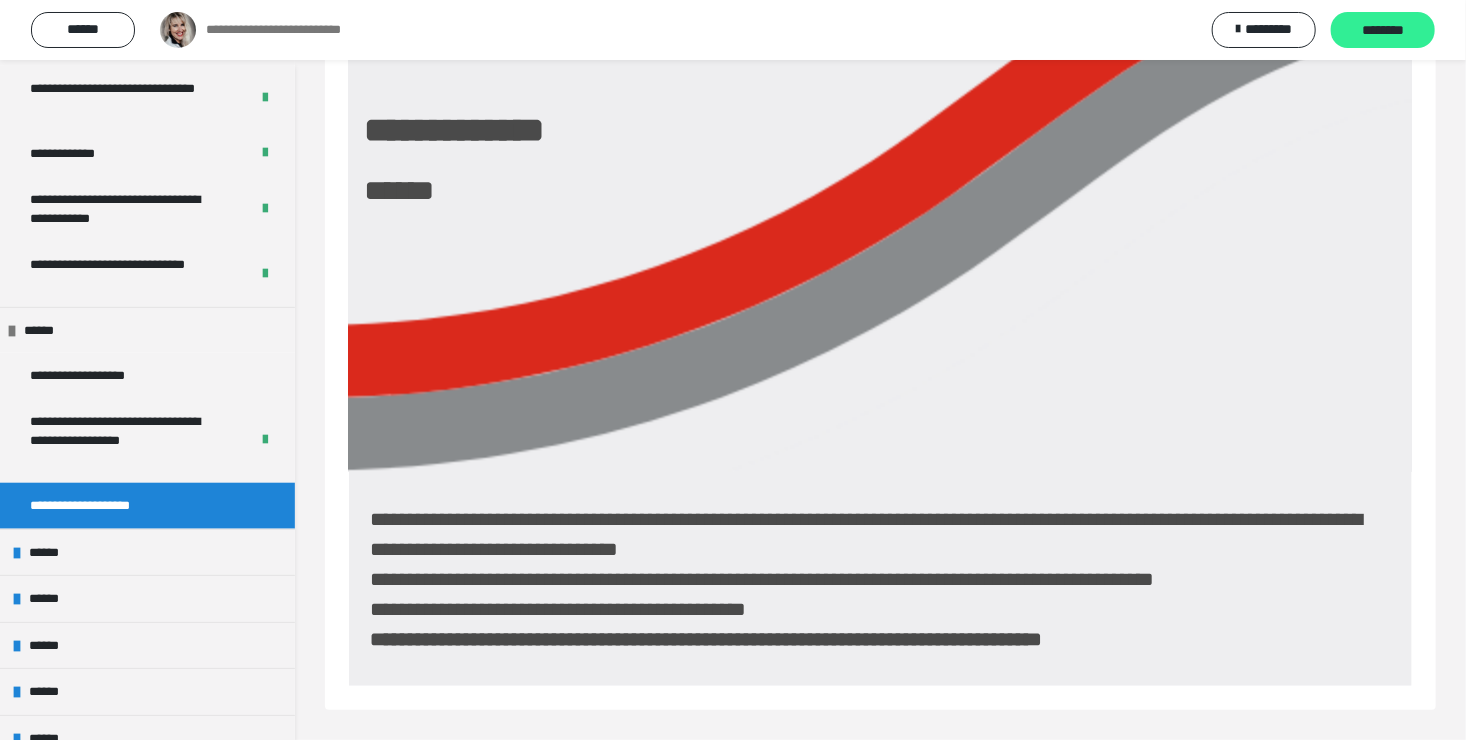 click on "********" at bounding box center (1383, 31) 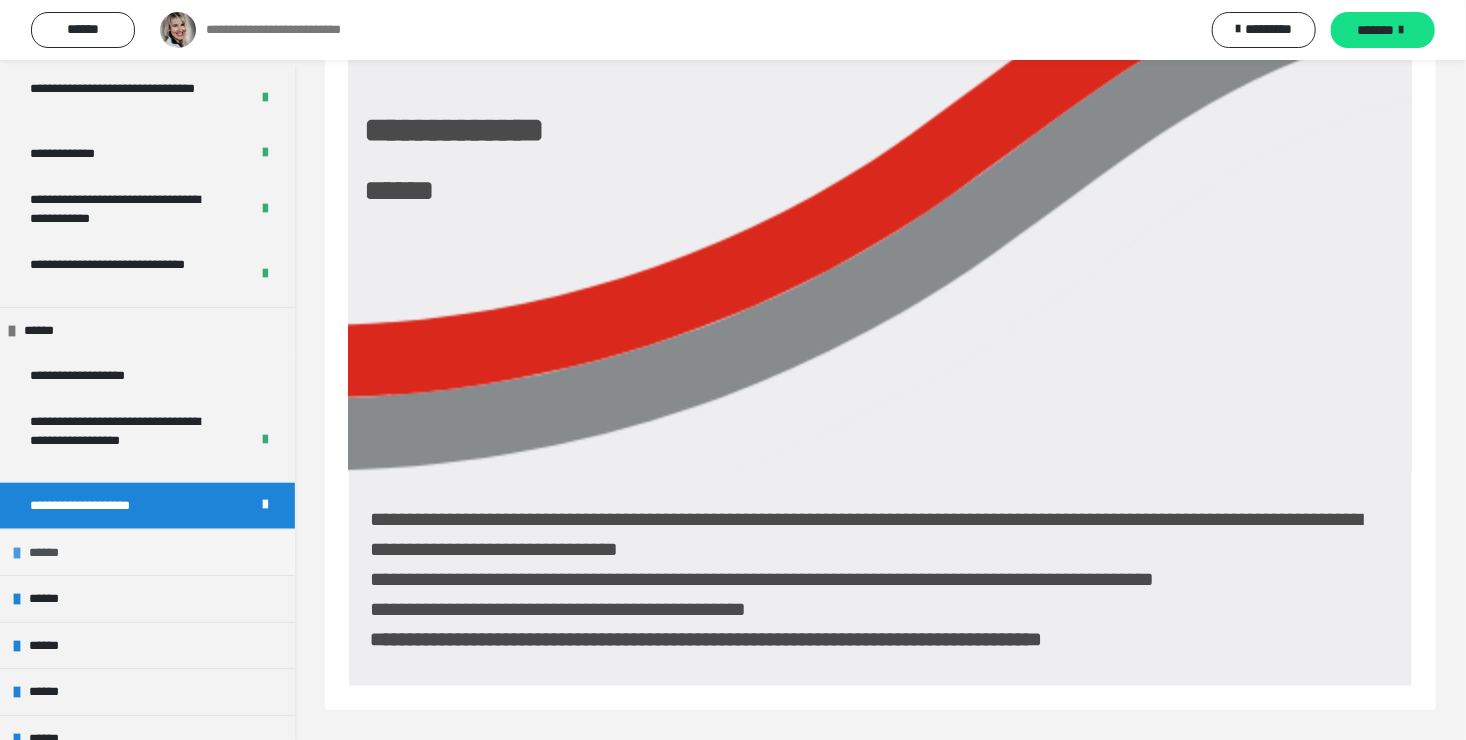click on "******" at bounding box center (147, 552) 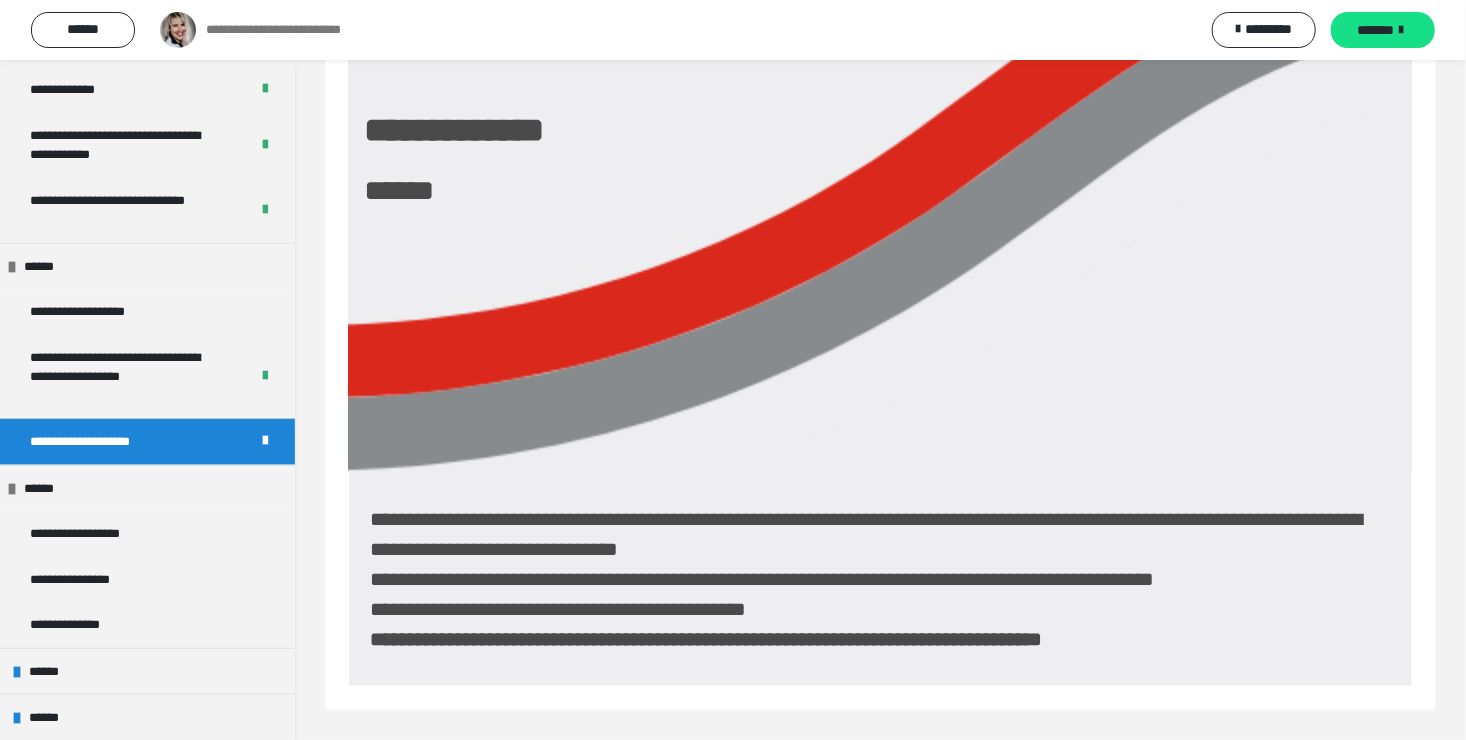 scroll, scrollTop: 800, scrollLeft: 0, axis: vertical 